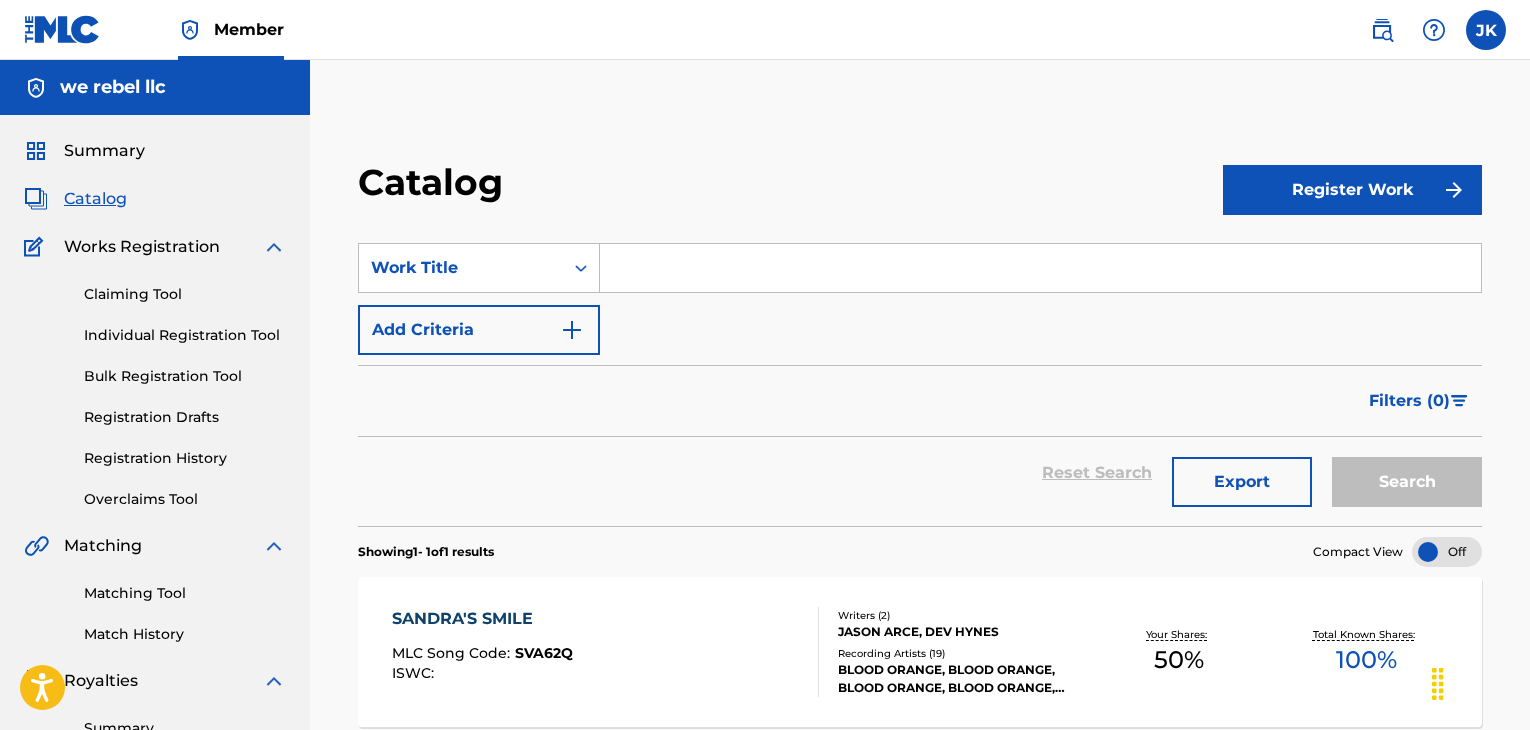 scroll, scrollTop: 0, scrollLeft: 0, axis: both 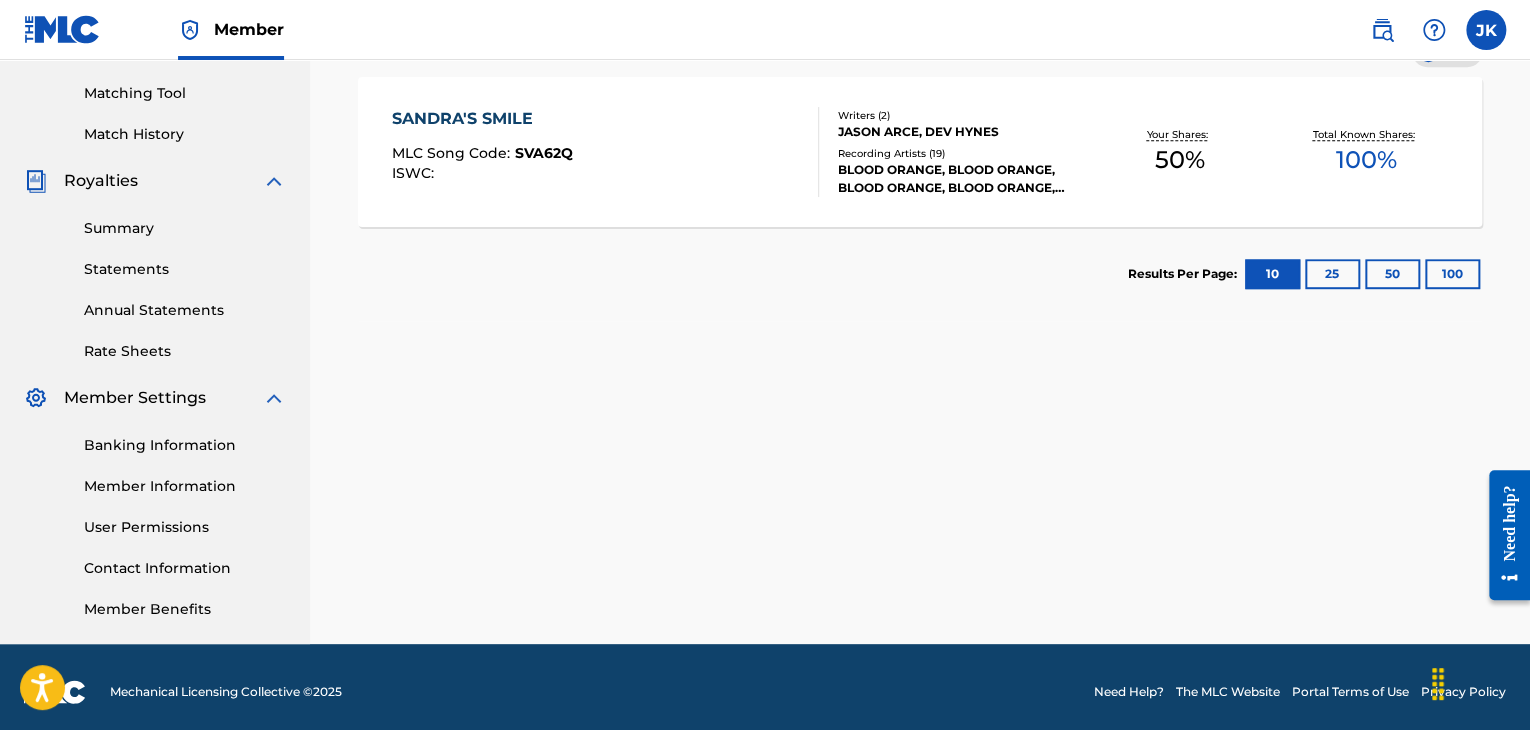 click on "User Permissions" at bounding box center [185, 527] 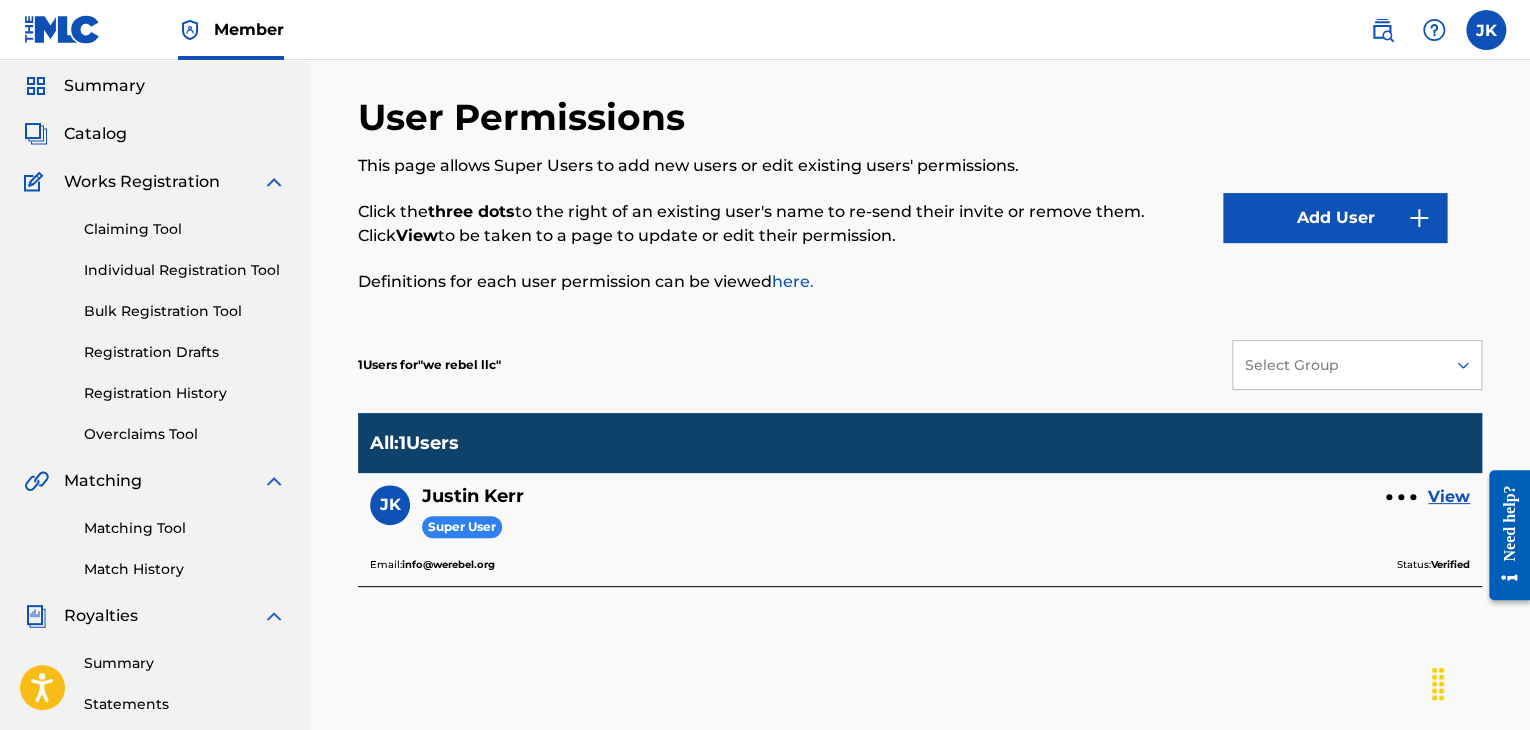 scroll, scrollTop: 100, scrollLeft: 0, axis: vertical 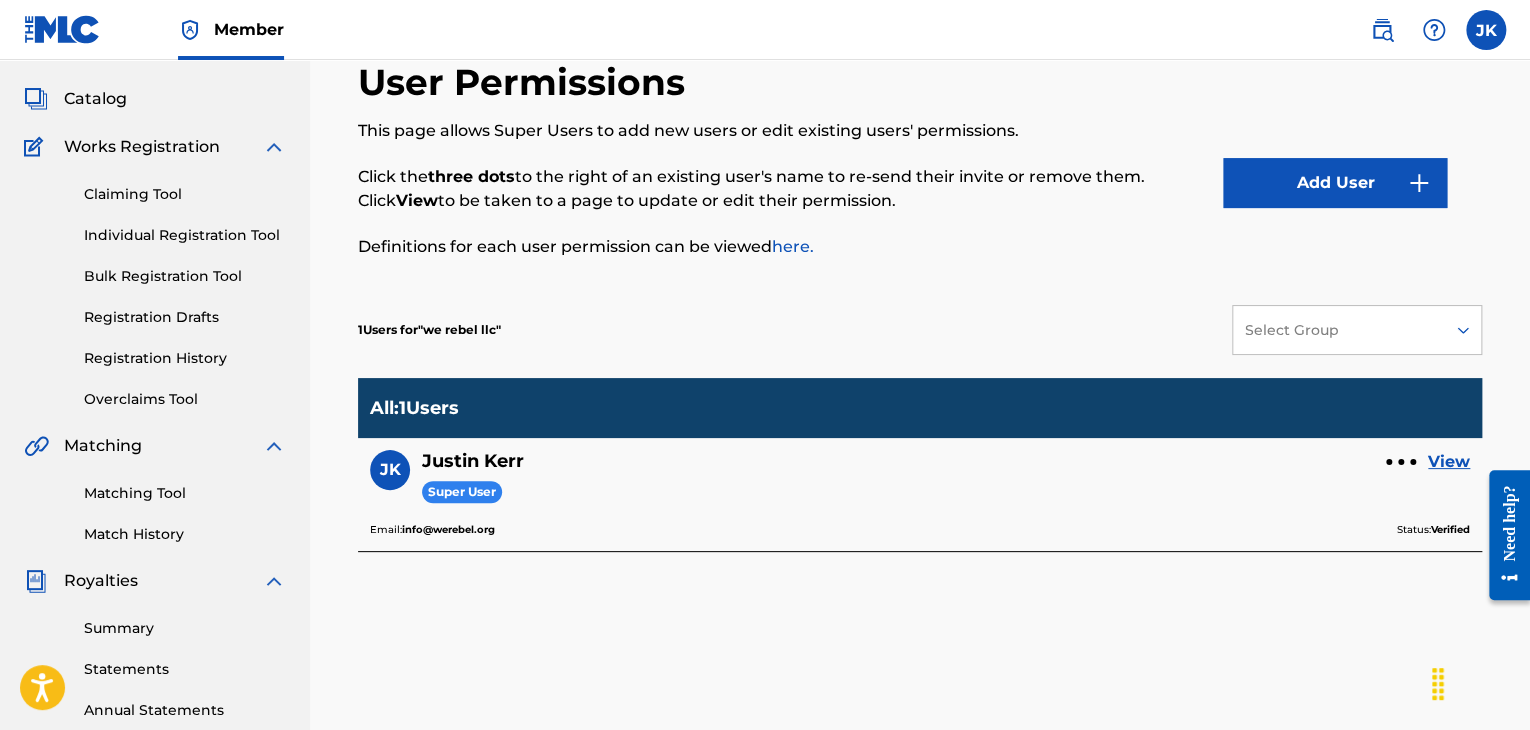 click on "Add User" at bounding box center [1335, 183] 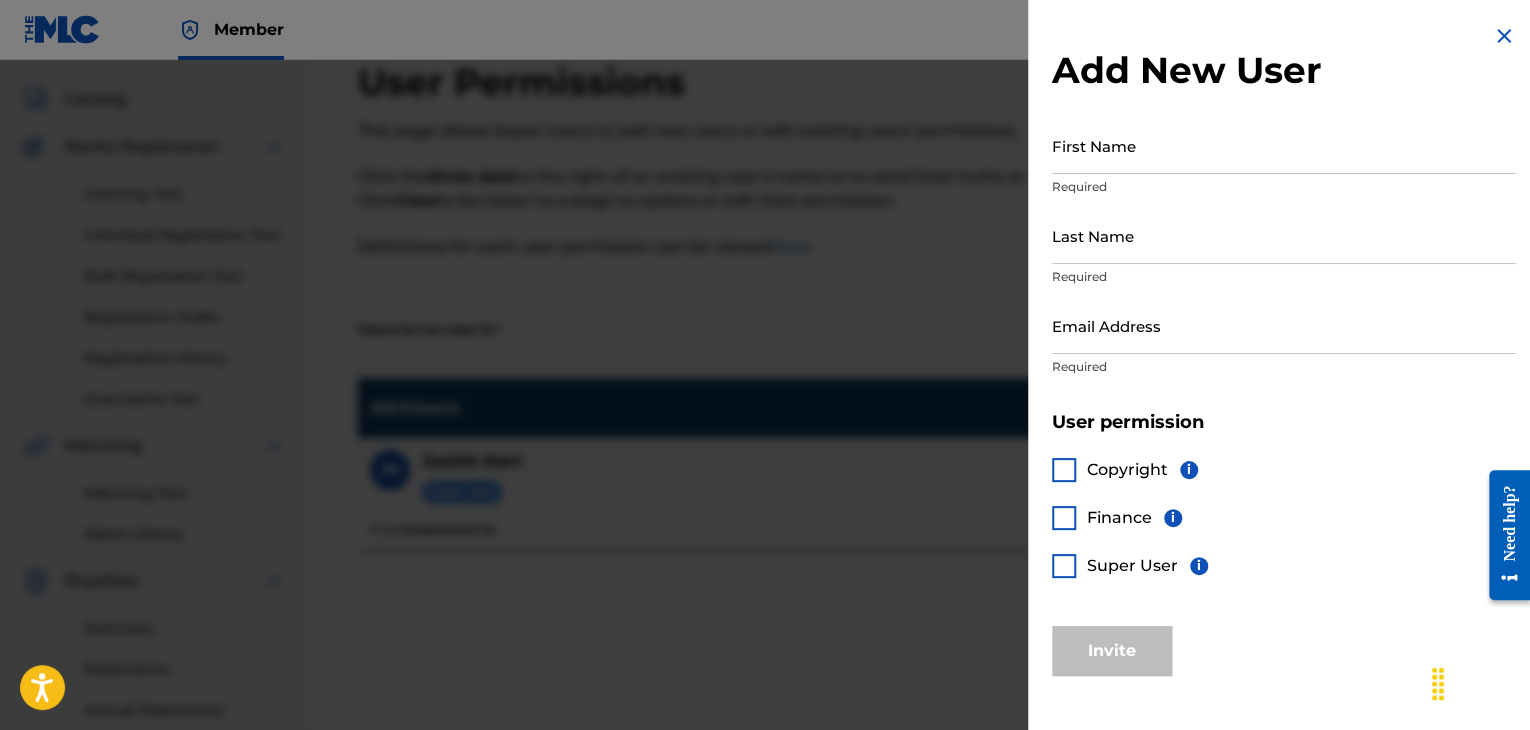click on "First Name" at bounding box center (1284, 145) 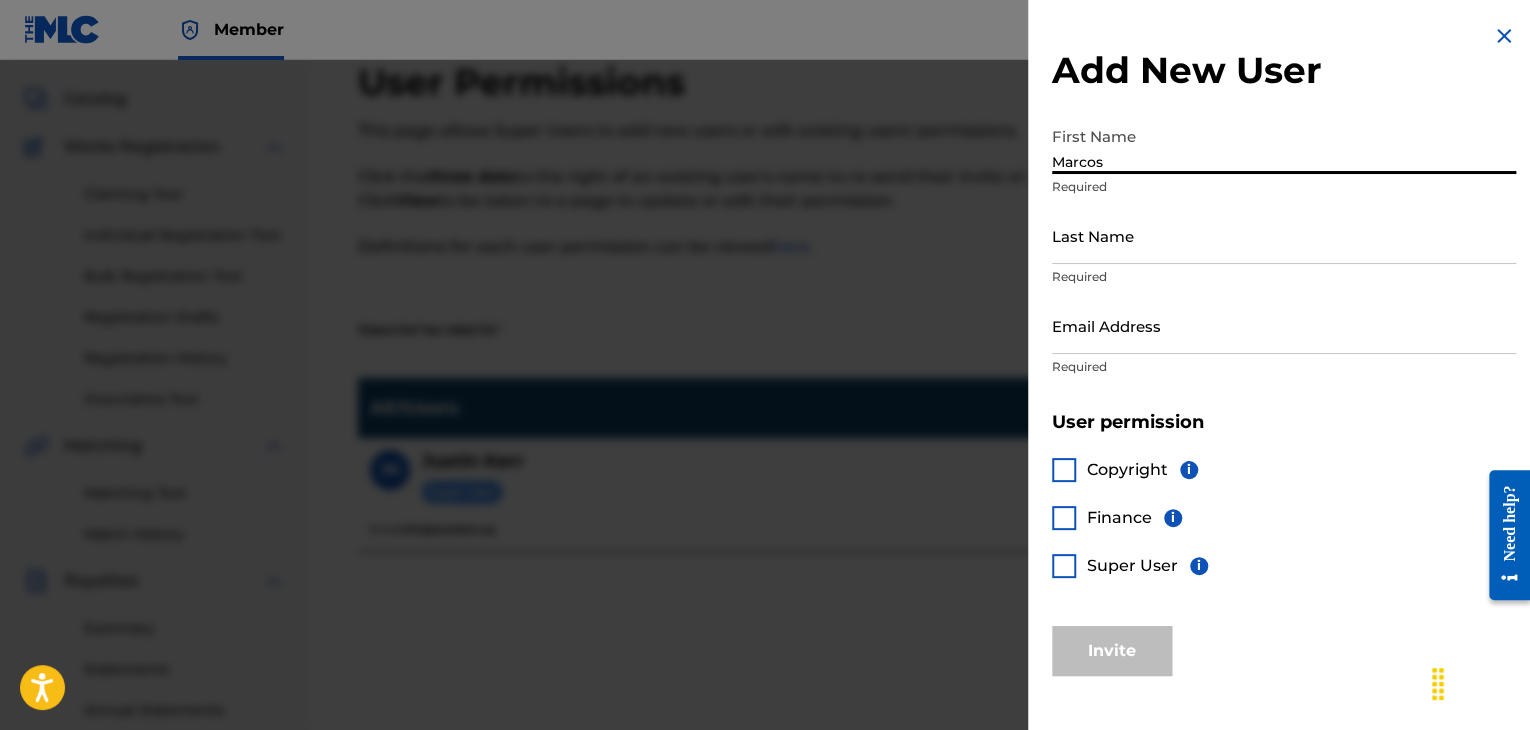 type on "Marcos" 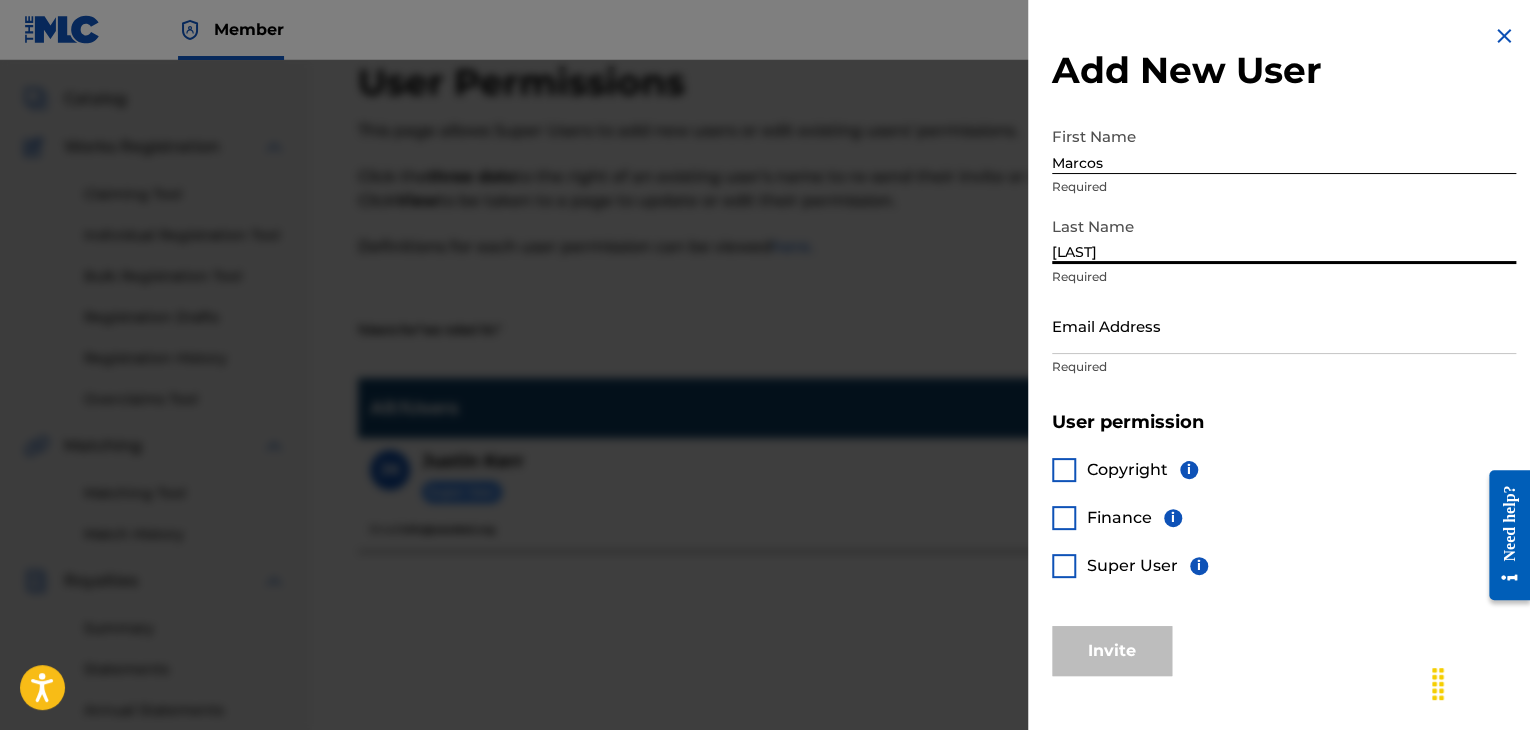 type on "[LAST]" 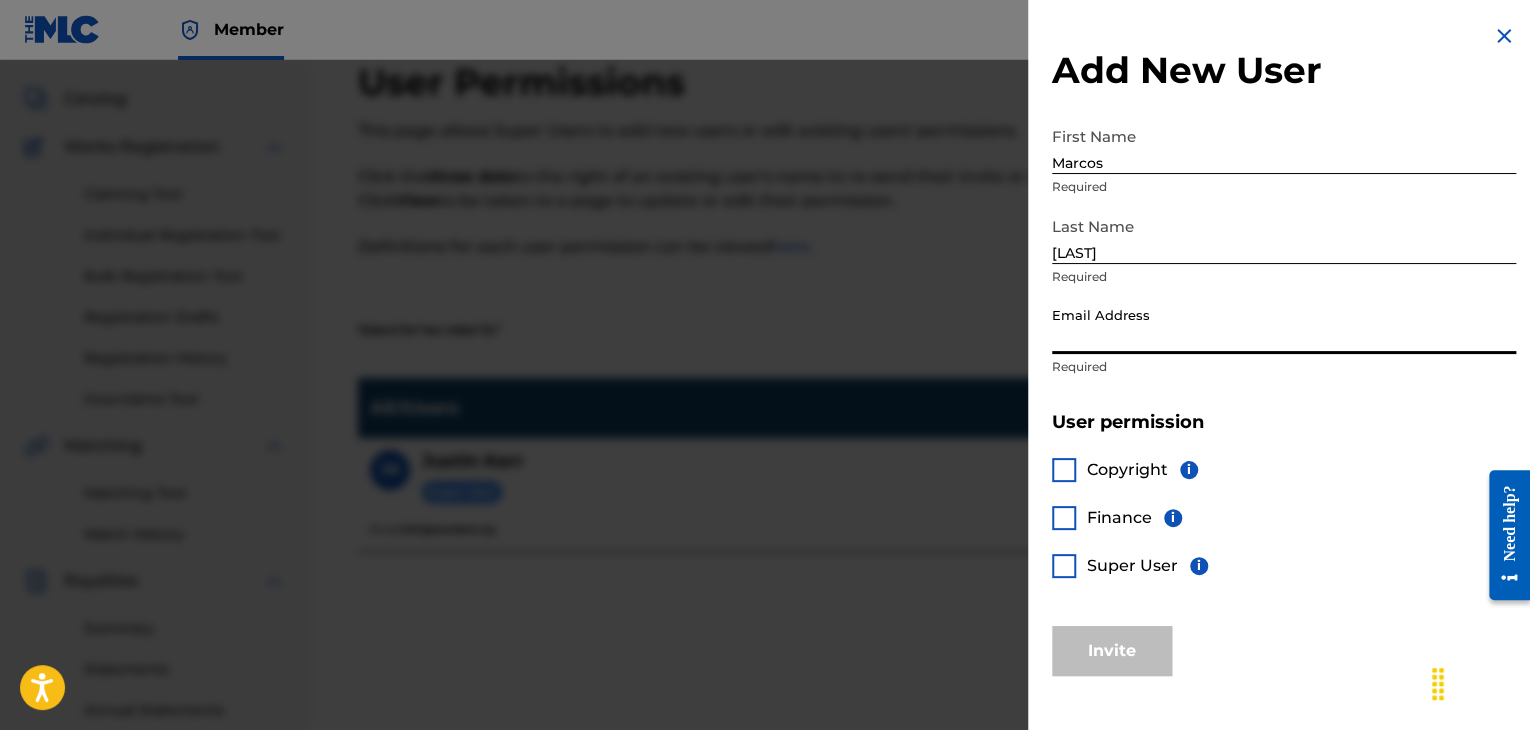 click on "Email Address" at bounding box center (1284, 325) 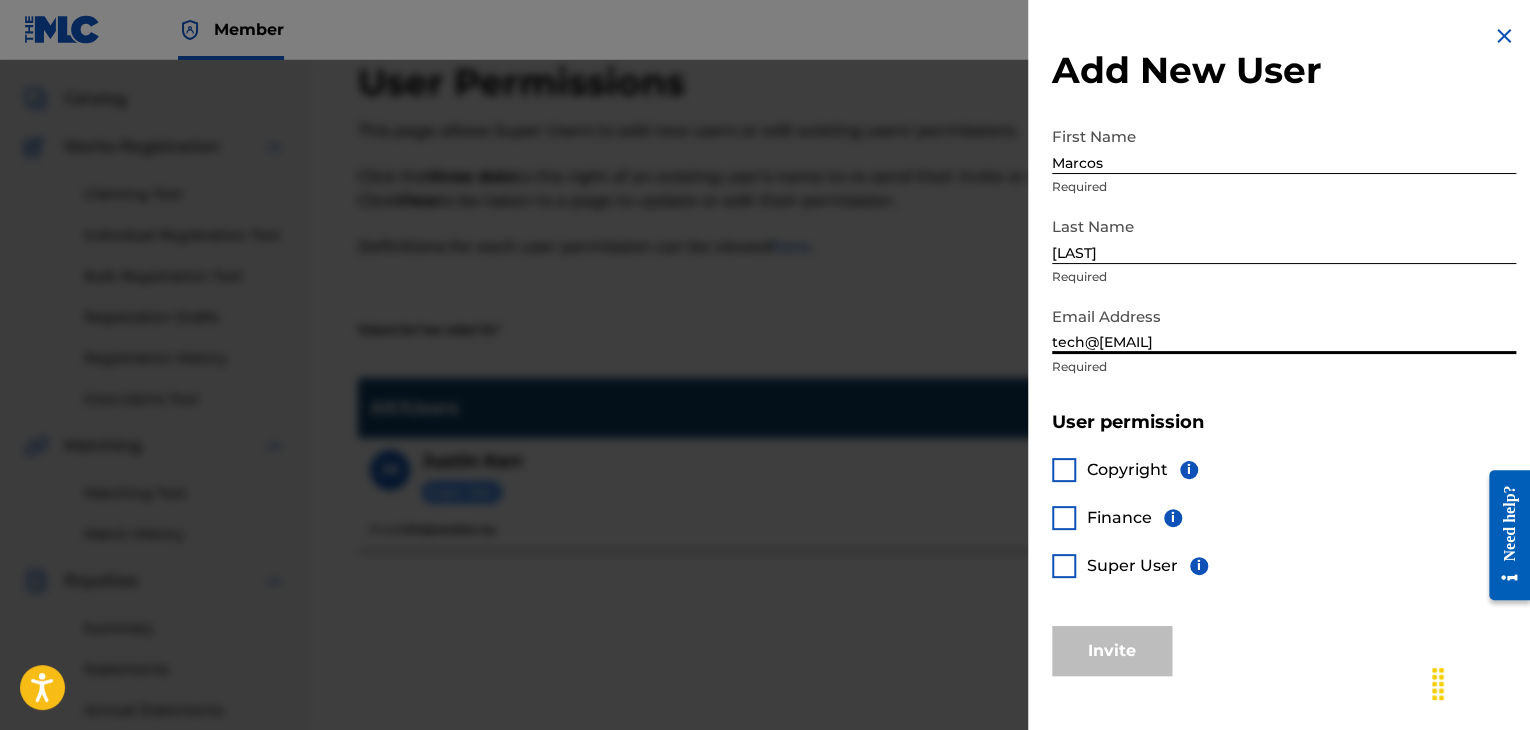 type on "tech@[EMAIL]" 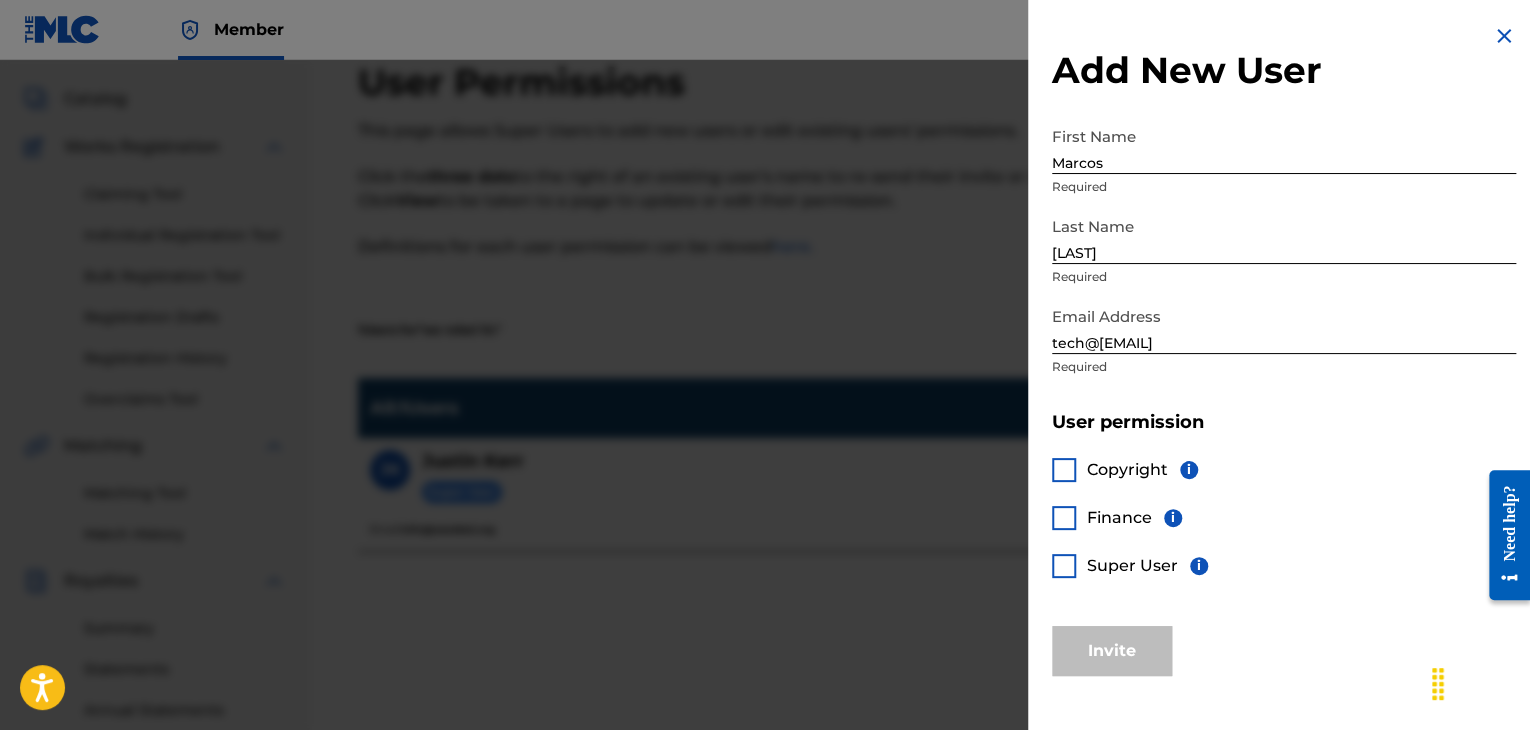 click on "Add New User First Name   [FIRST] Required Last Name   [LAST] Required Email Address   tech@[EMAIL] Required User permission Copyright i Finance i Super User i Invite" at bounding box center [1284, 350] 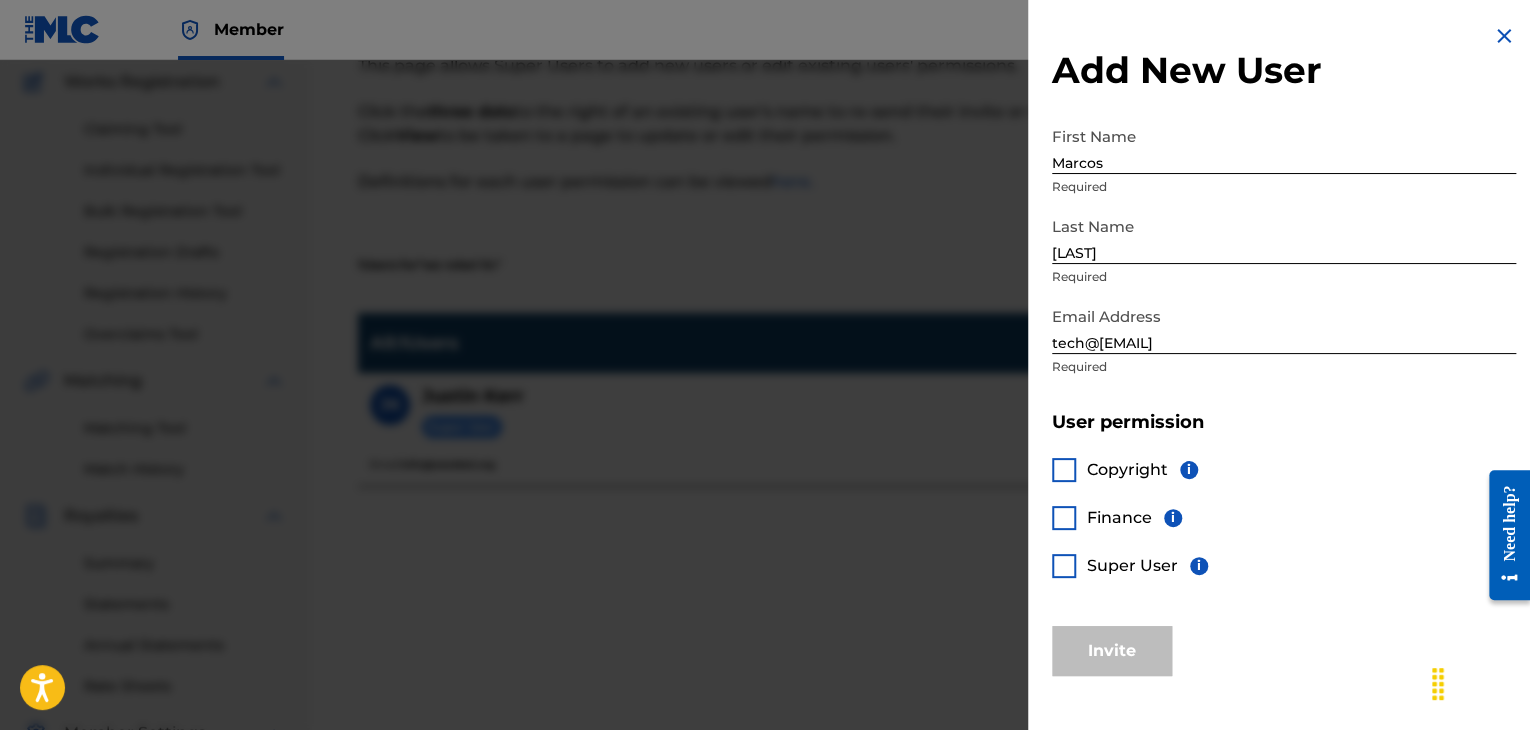 scroll, scrollTop: 200, scrollLeft: 0, axis: vertical 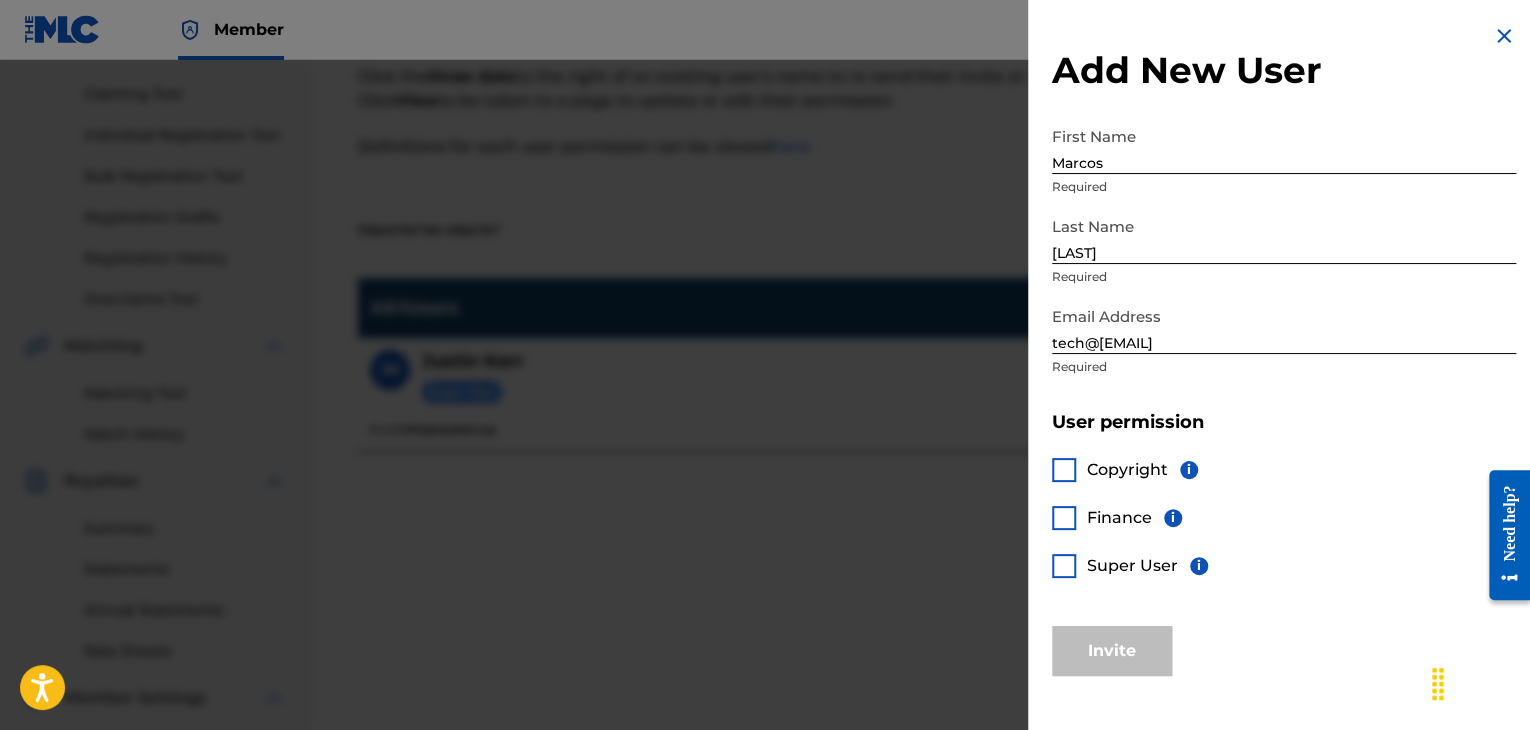 click at bounding box center (1064, 566) 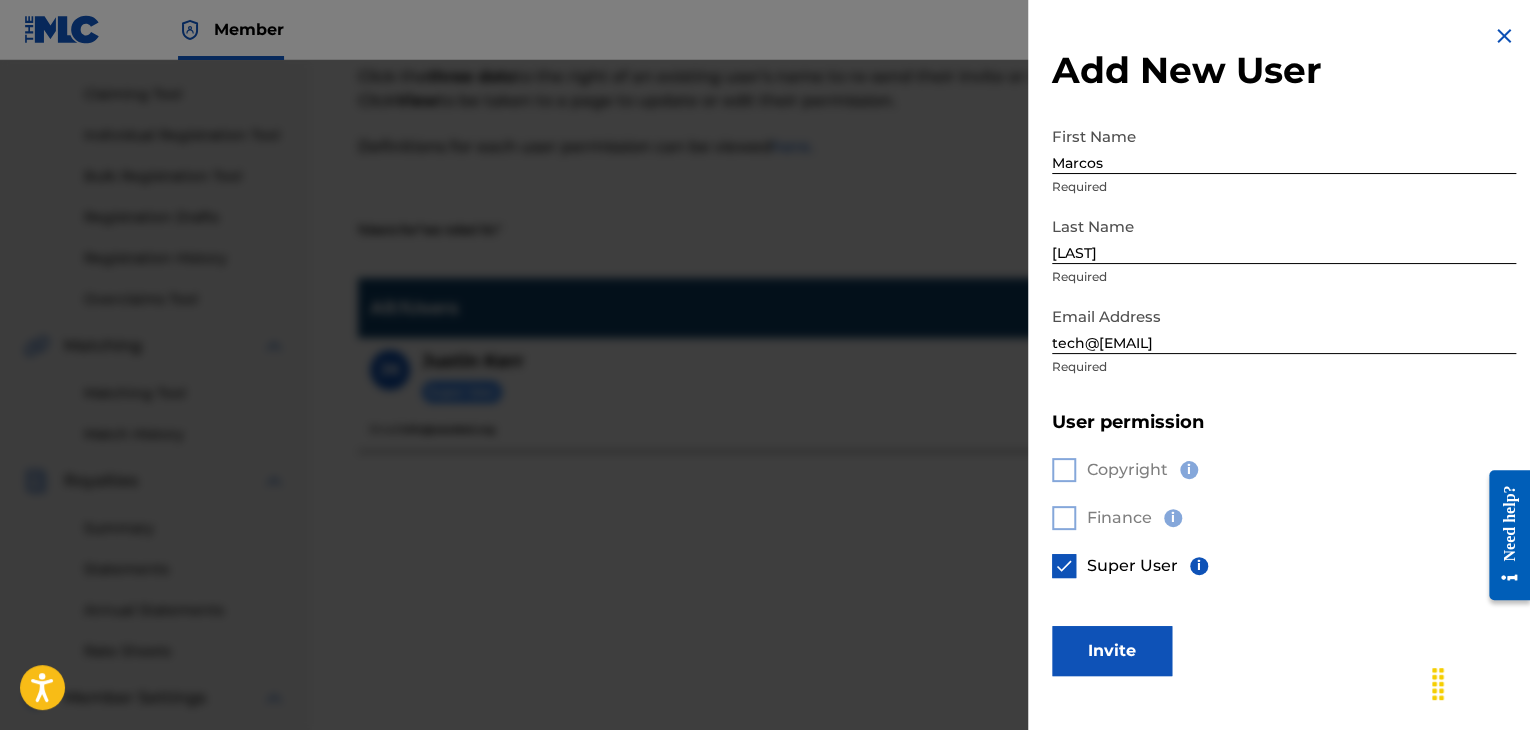click on "Invite" at bounding box center (1112, 651) 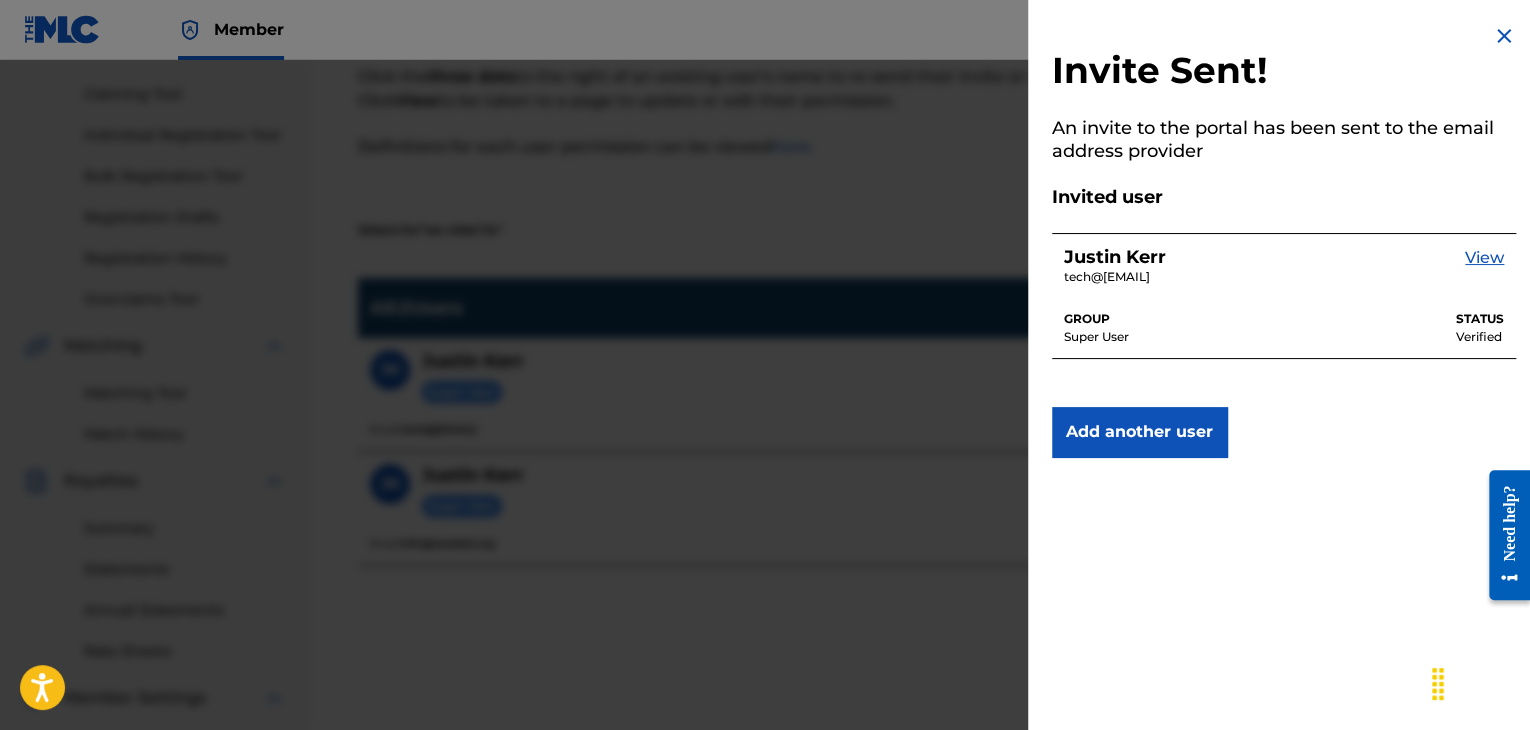 click at bounding box center (1504, 36) 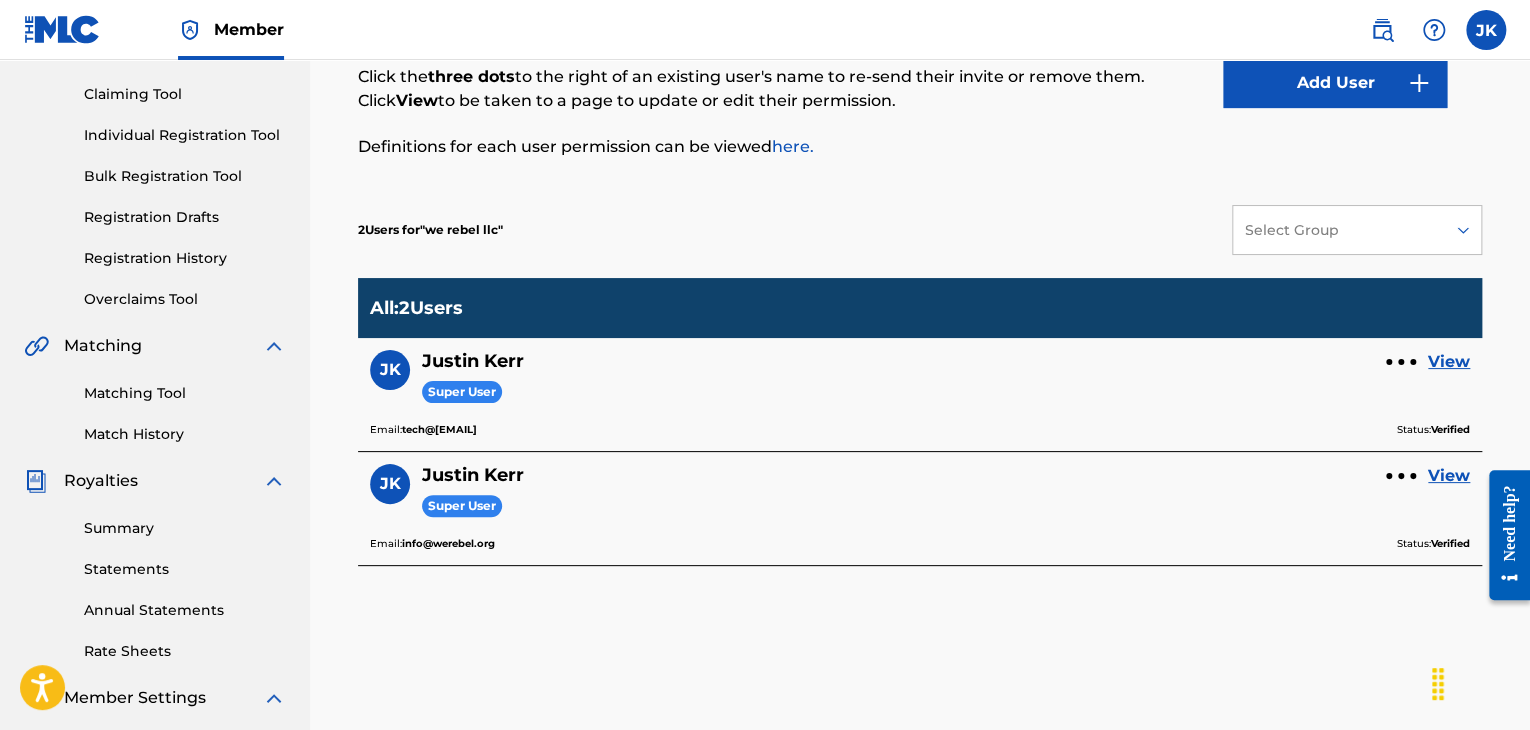 click at bounding box center (1401, 362) 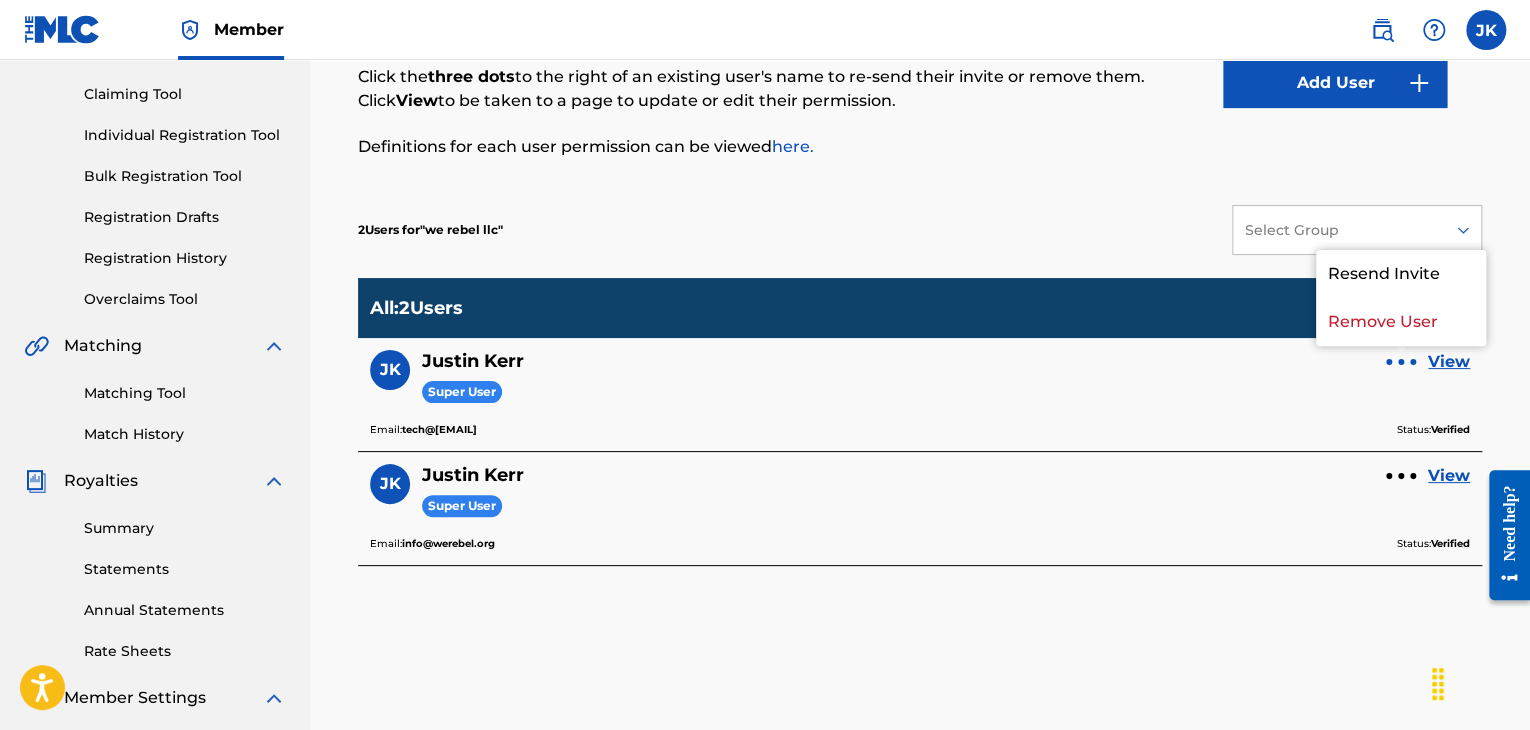 click on "[INITIALS] [FIRST]   [LAST] Super User View" at bounding box center [920, 385] 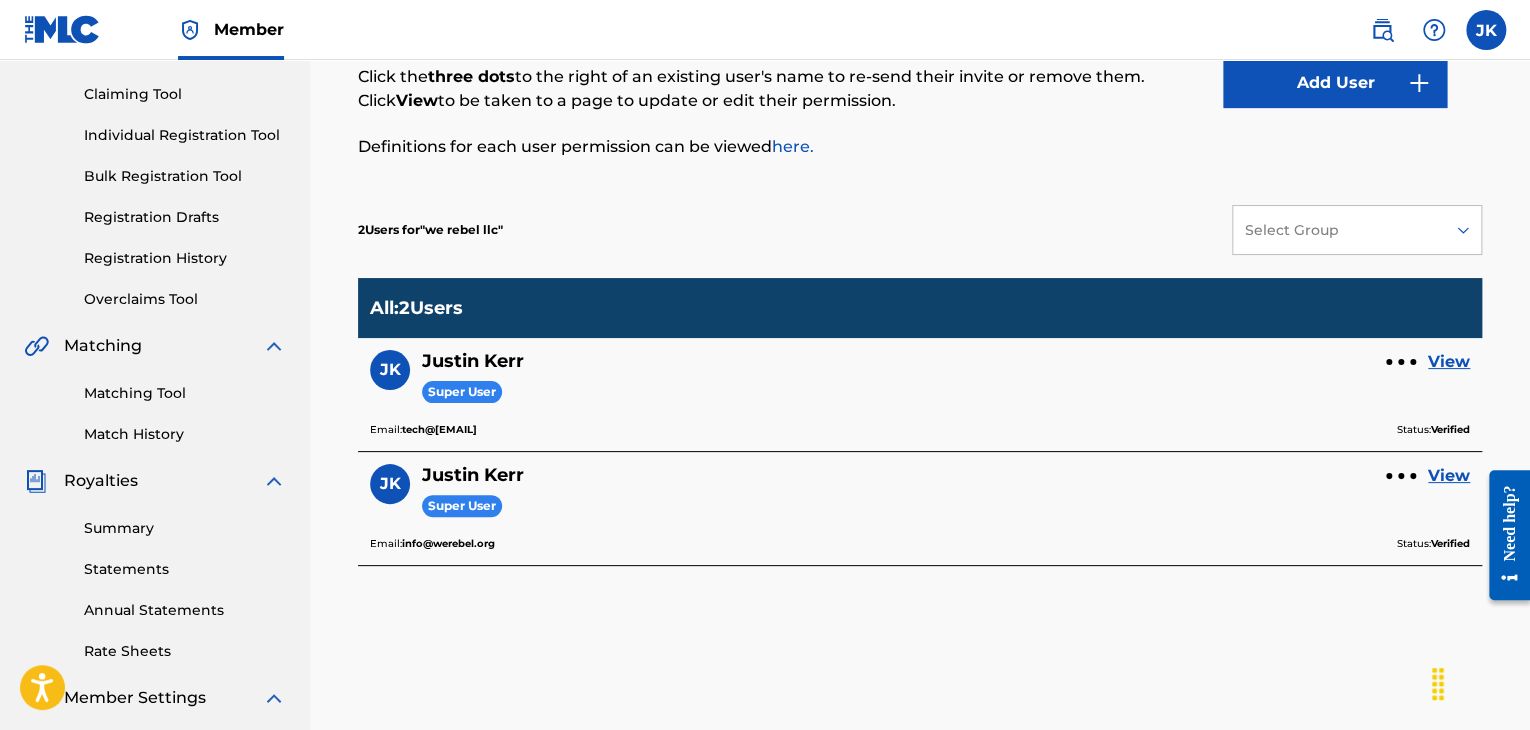 click on "View" at bounding box center (1449, 362) 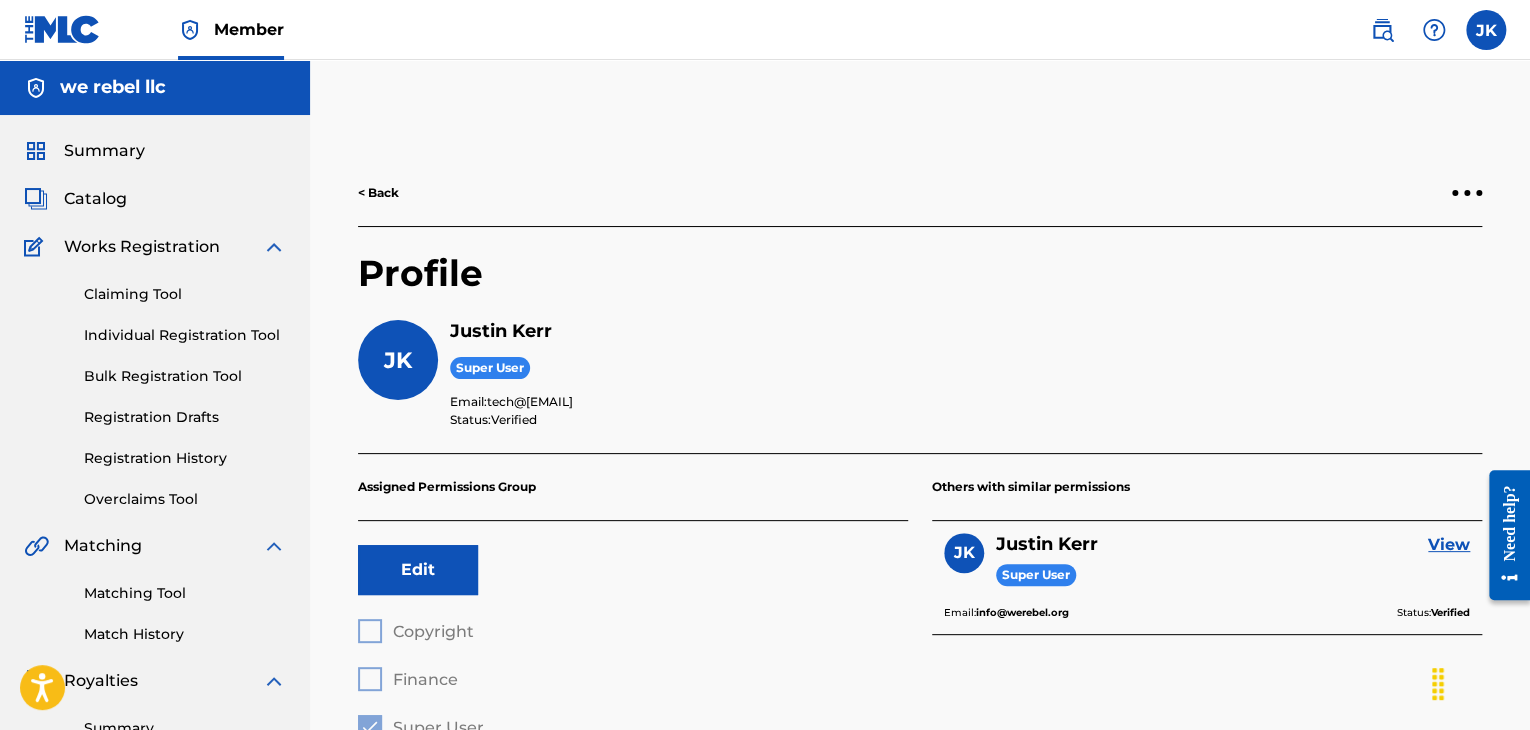 scroll, scrollTop: 100, scrollLeft: 0, axis: vertical 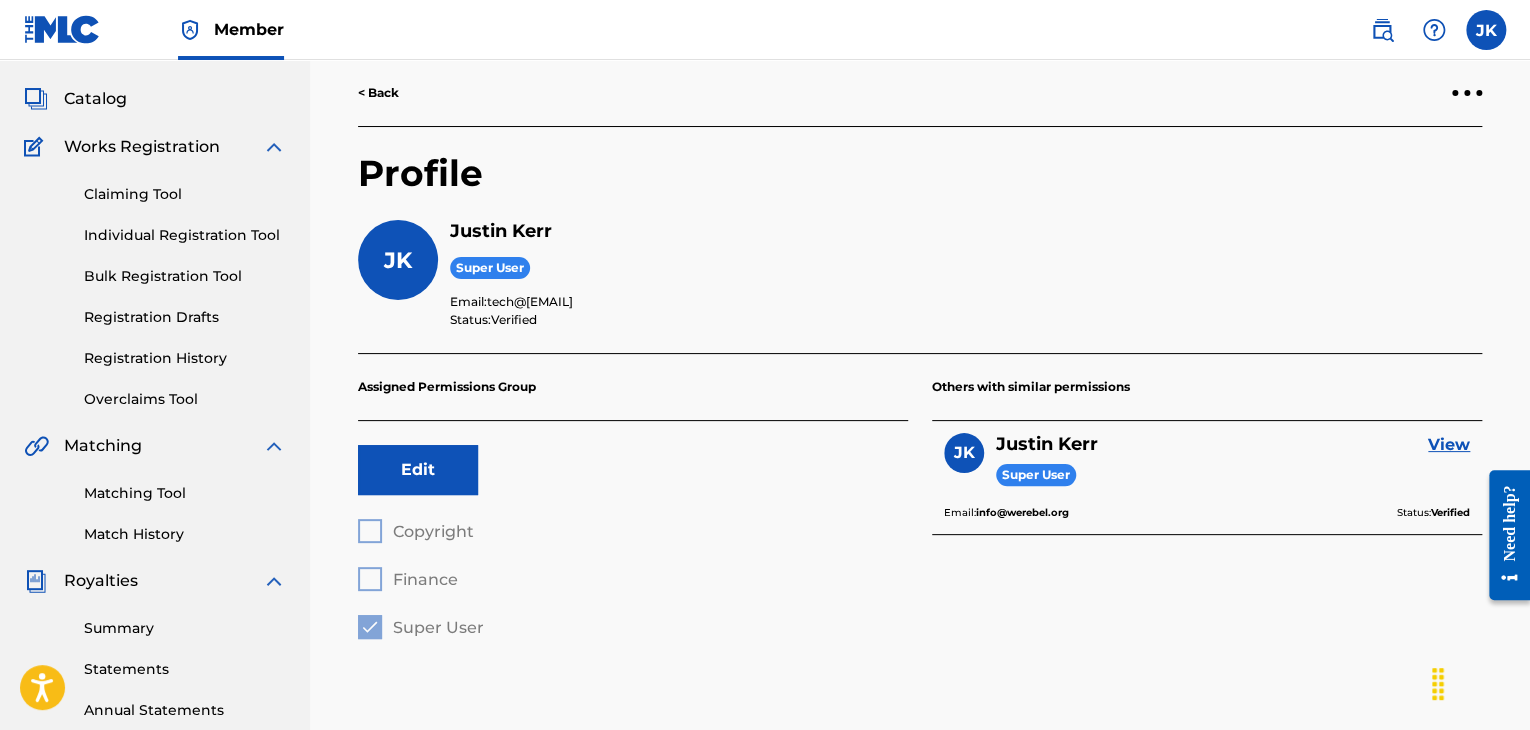 click on "Edit" at bounding box center (418, 470) 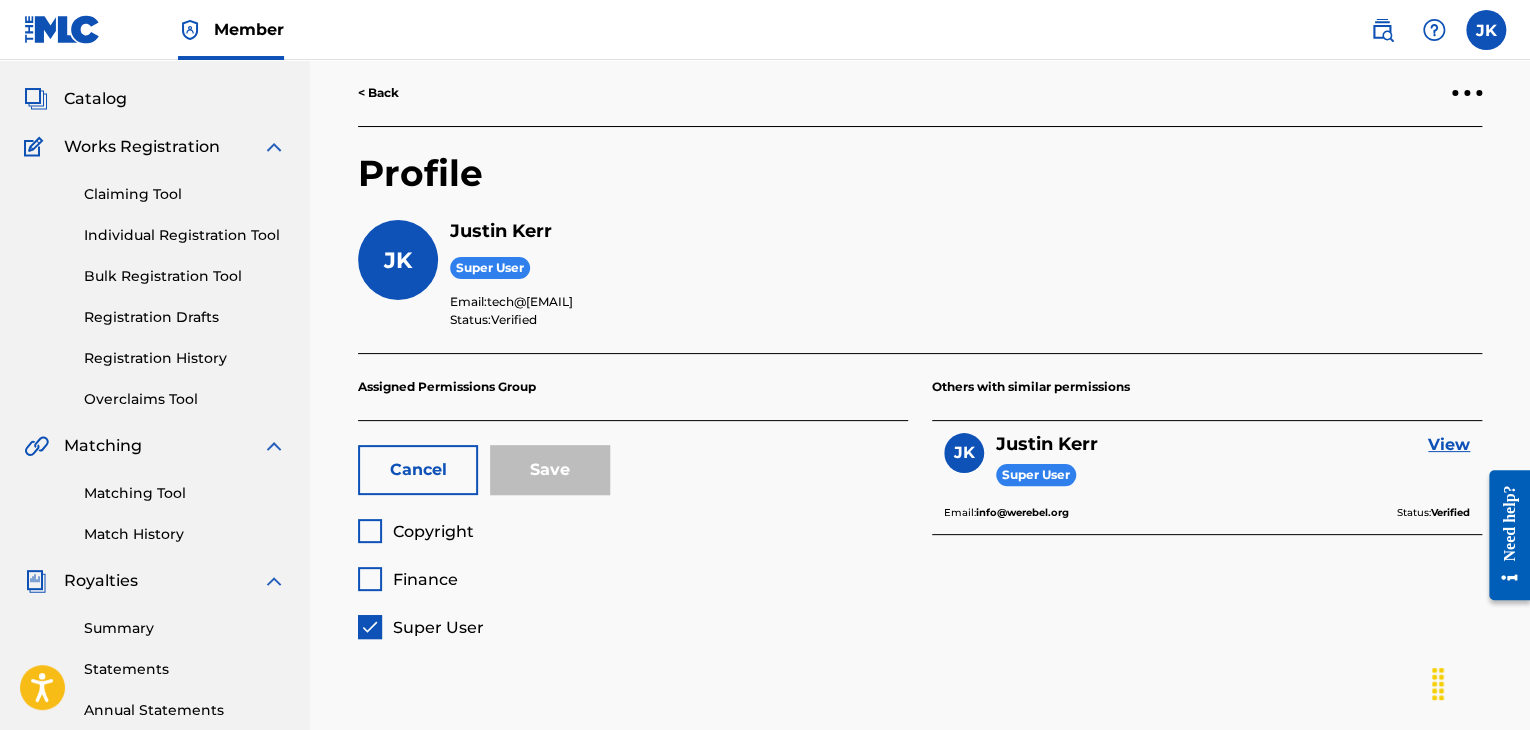 click on "Cancel" at bounding box center (418, 470) 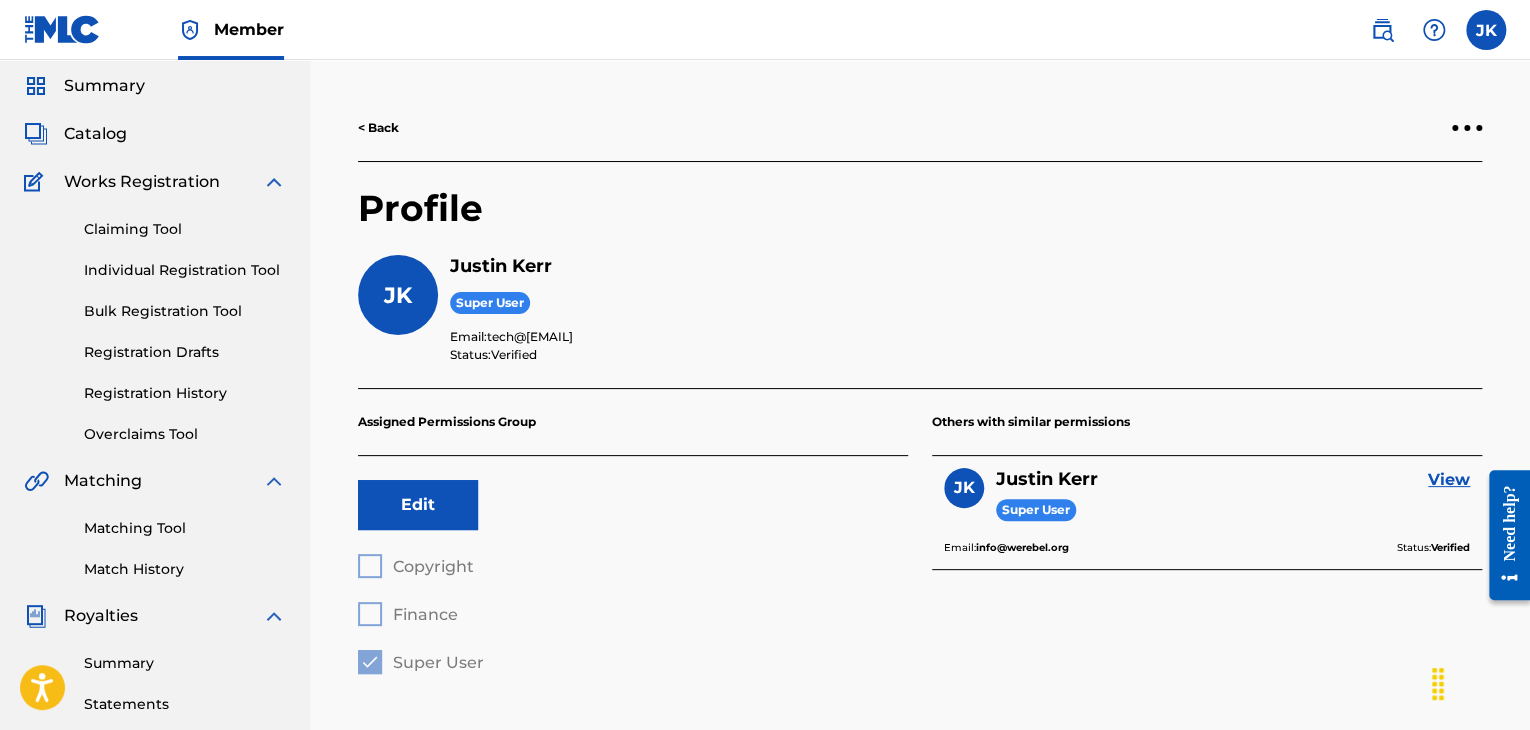 scroll, scrollTop: 100, scrollLeft: 0, axis: vertical 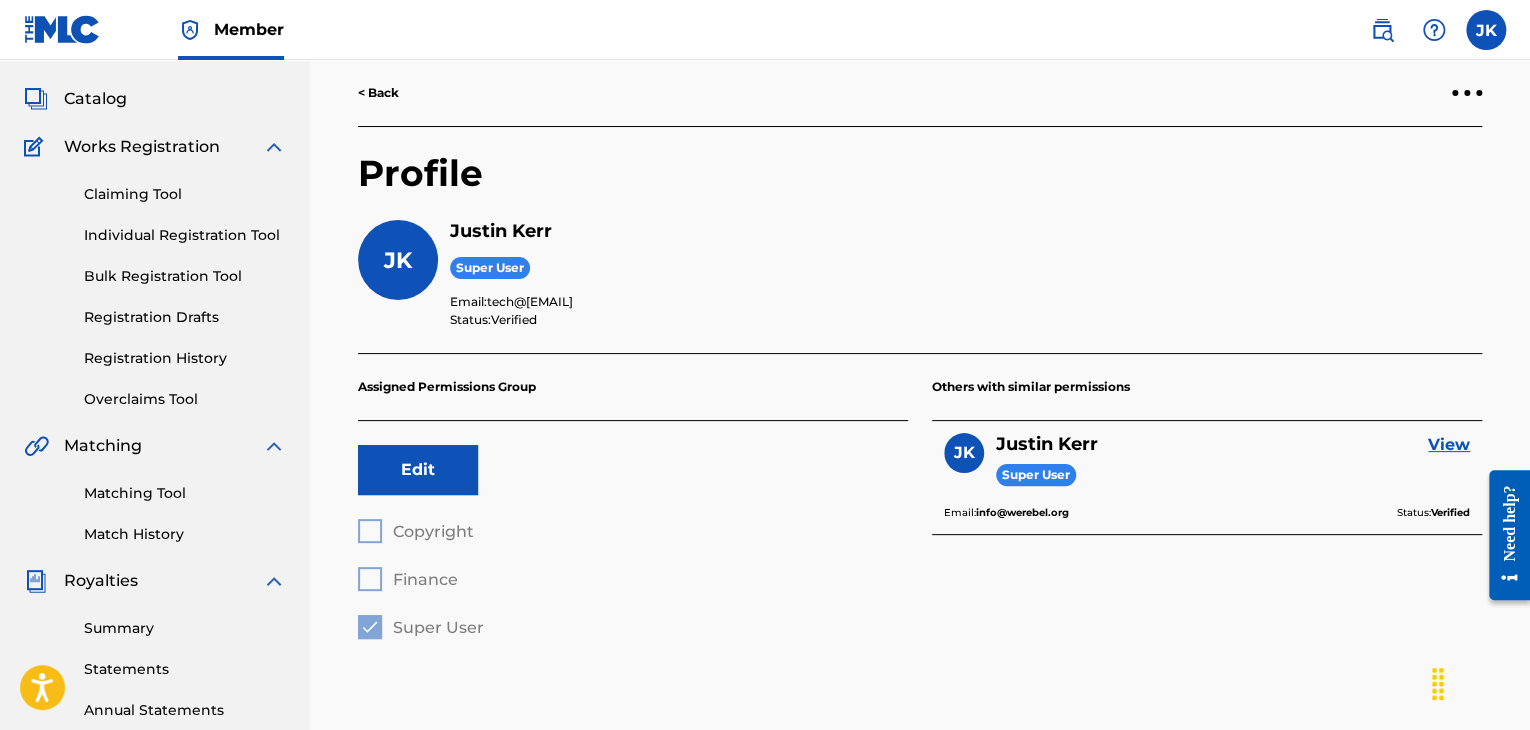 click on "JK" at bounding box center [398, 260] 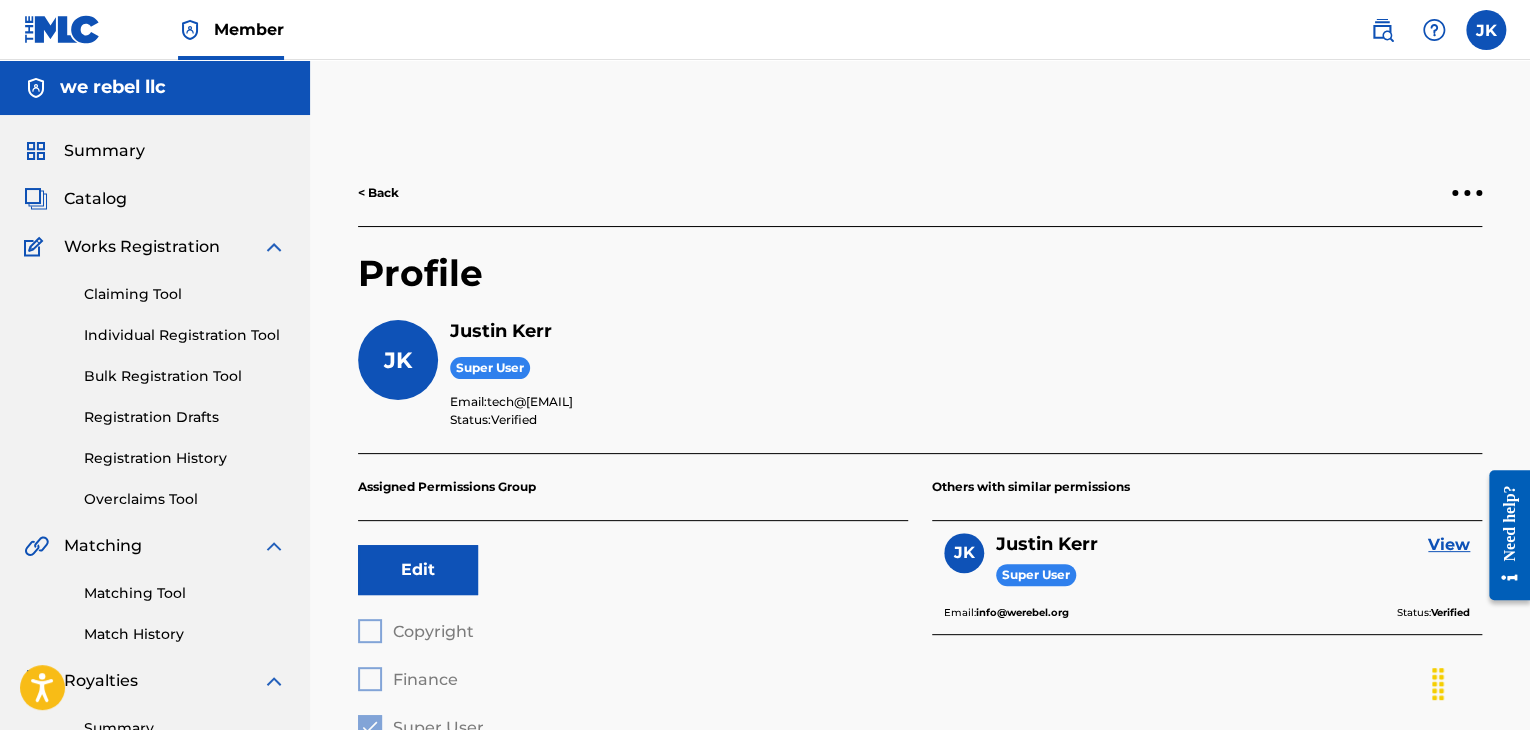 click on "Profile" at bounding box center [920, 285] 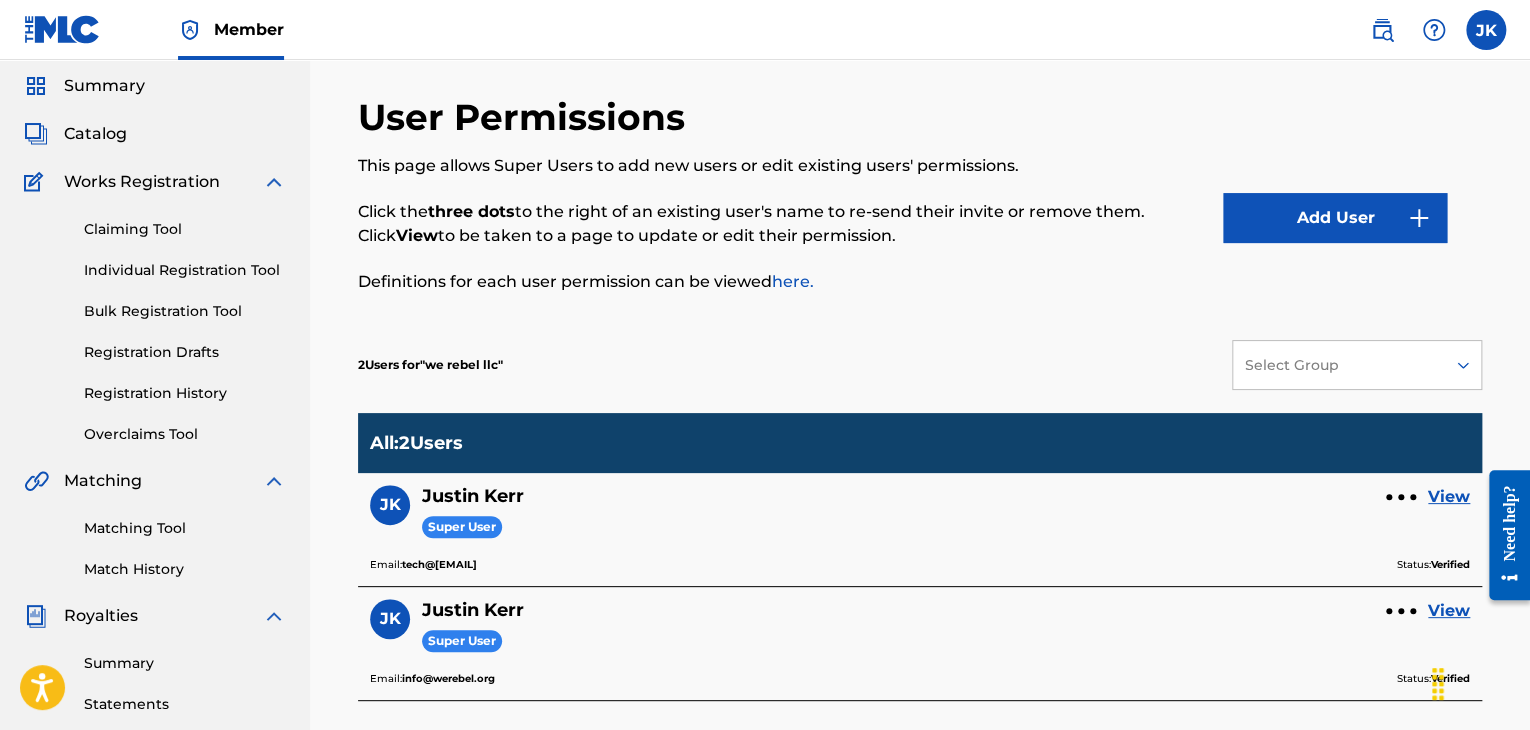 scroll, scrollTop: 100, scrollLeft: 0, axis: vertical 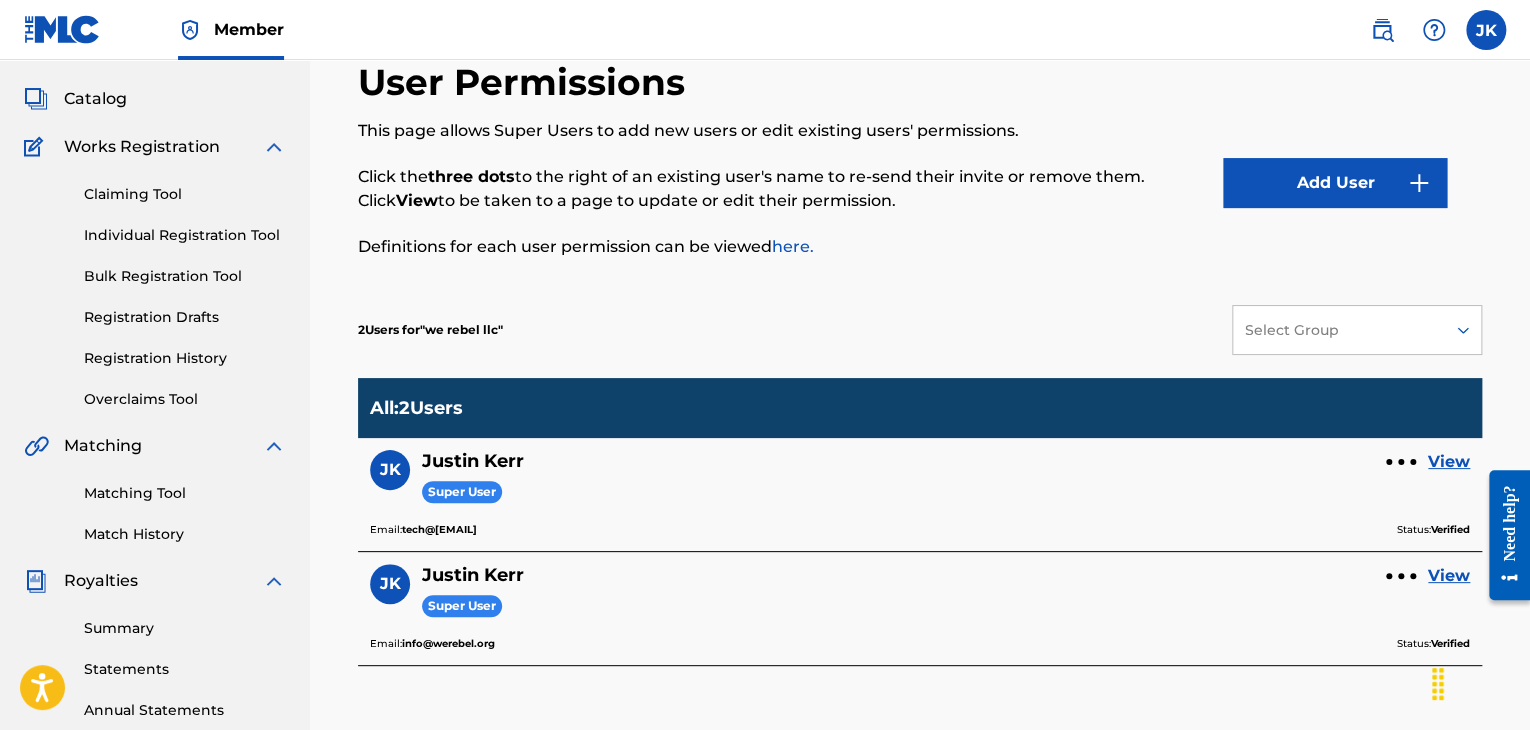 click at bounding box center [1401, 462] 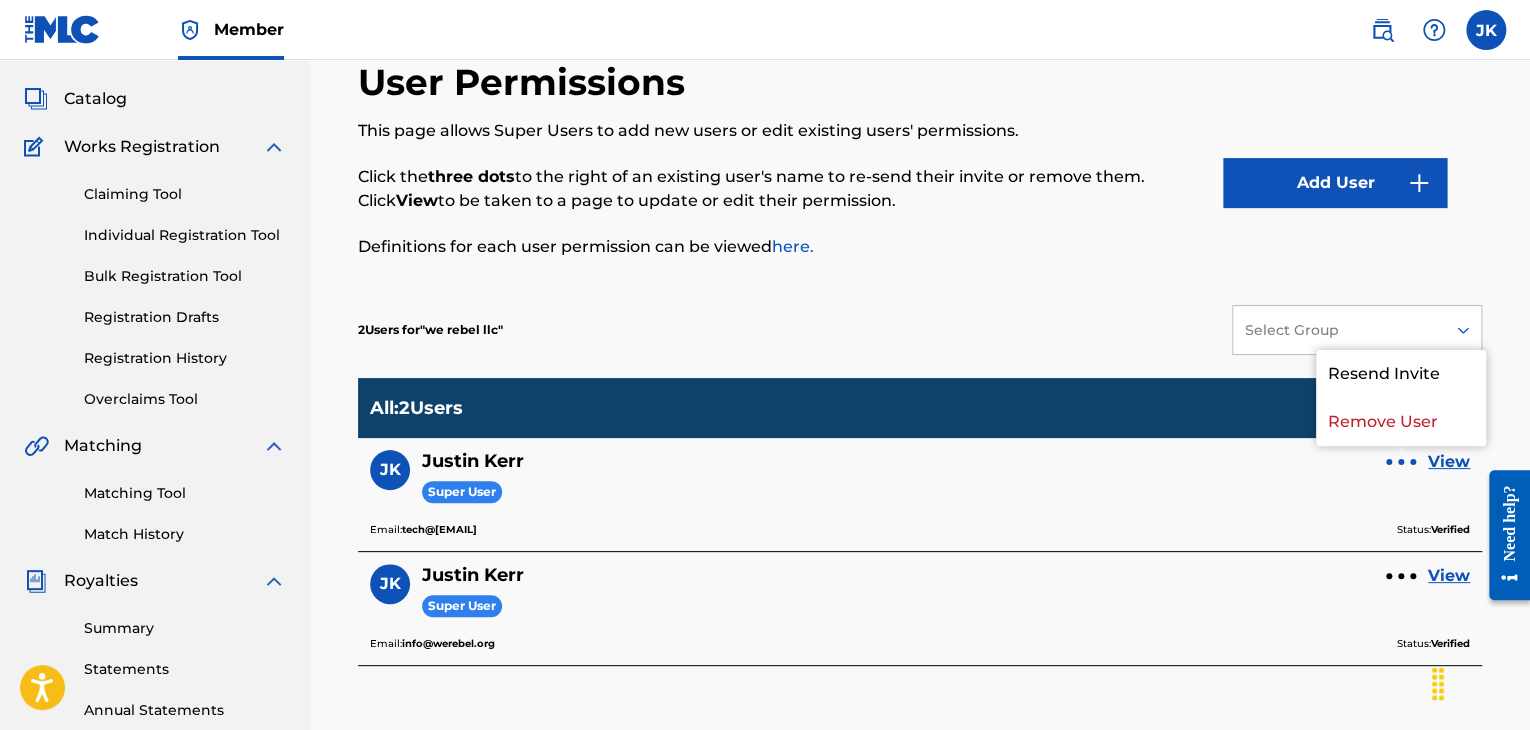 click on "Remove User" at bounding box center (1401, 422) 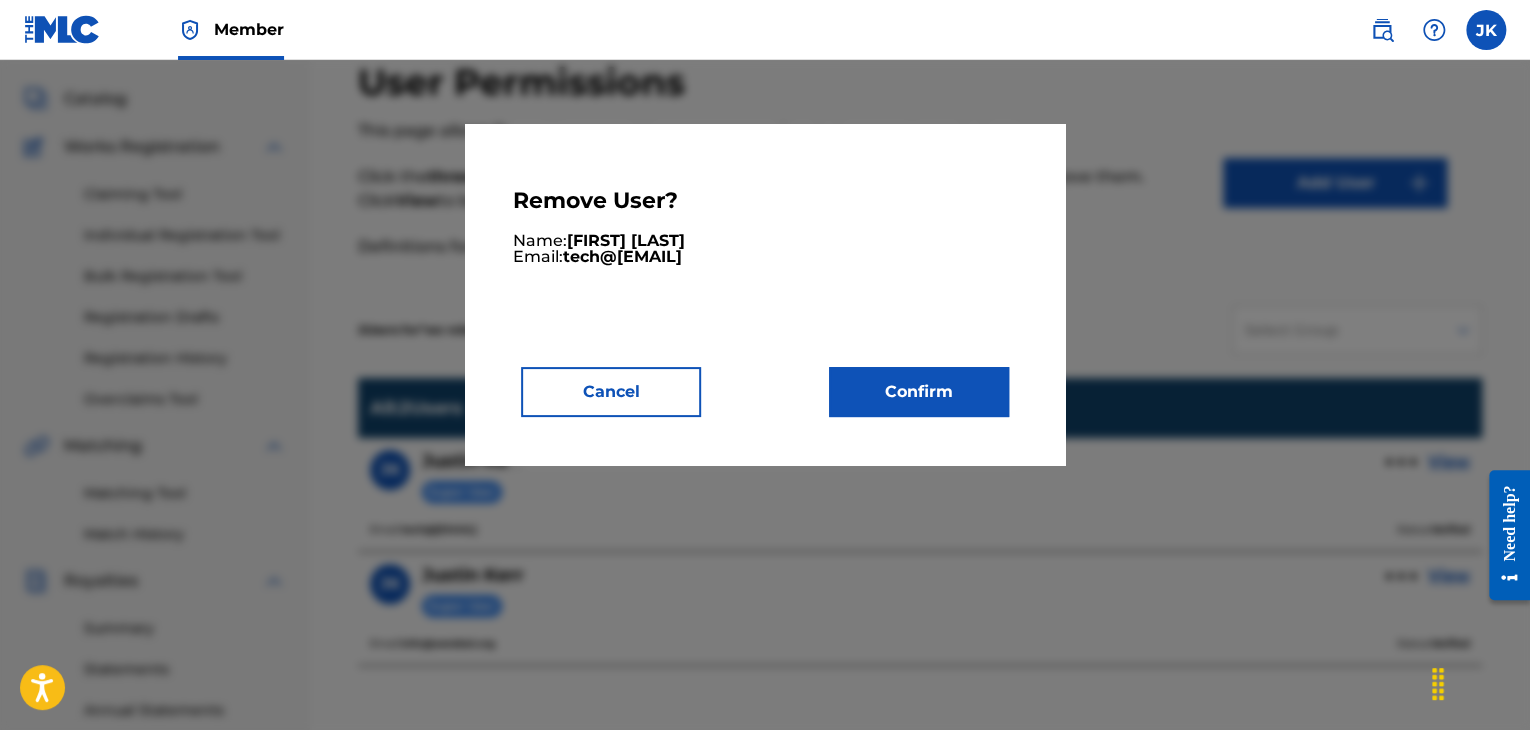 click on "Confirm" at bounding box center (919, 392) 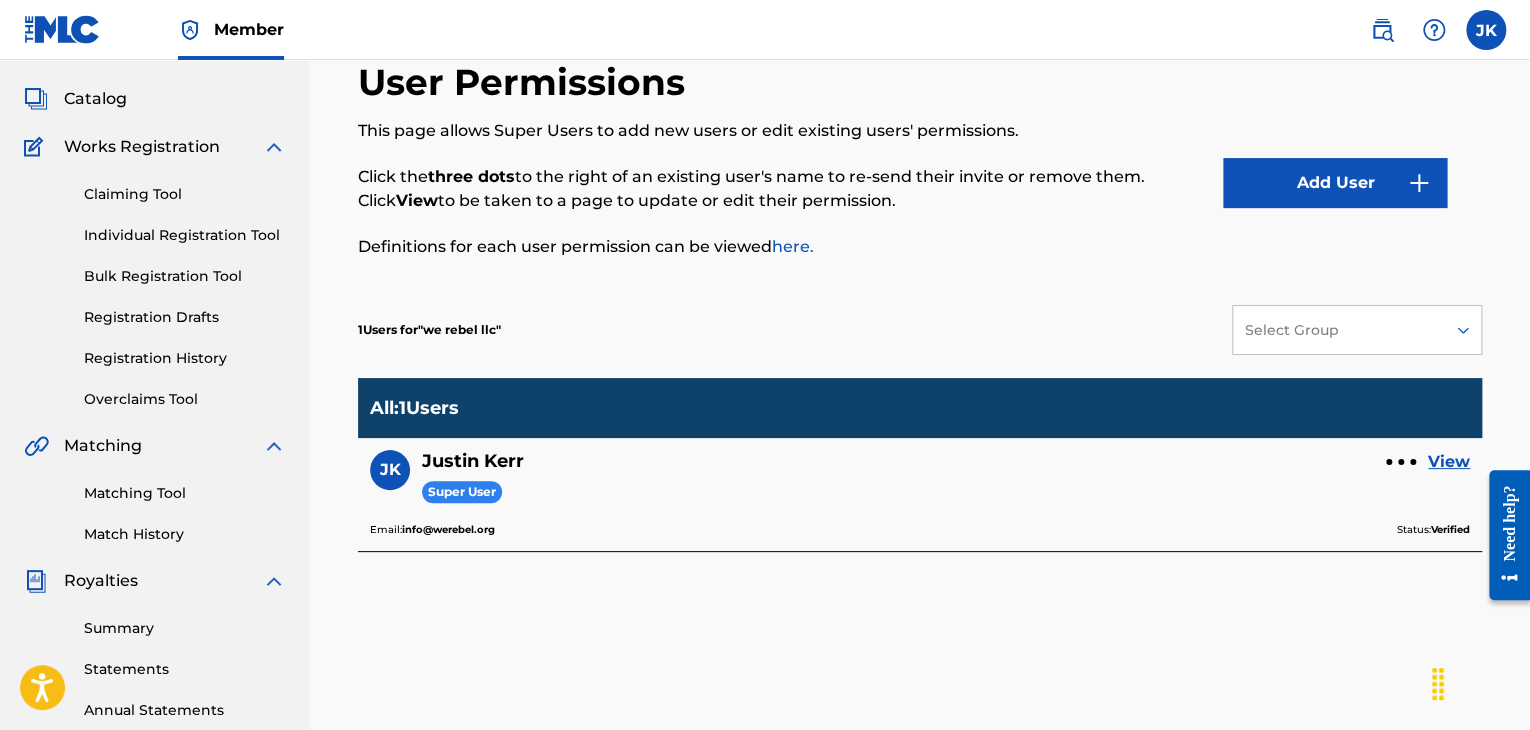 click on "Add User" at bounding box center [1335, 183] 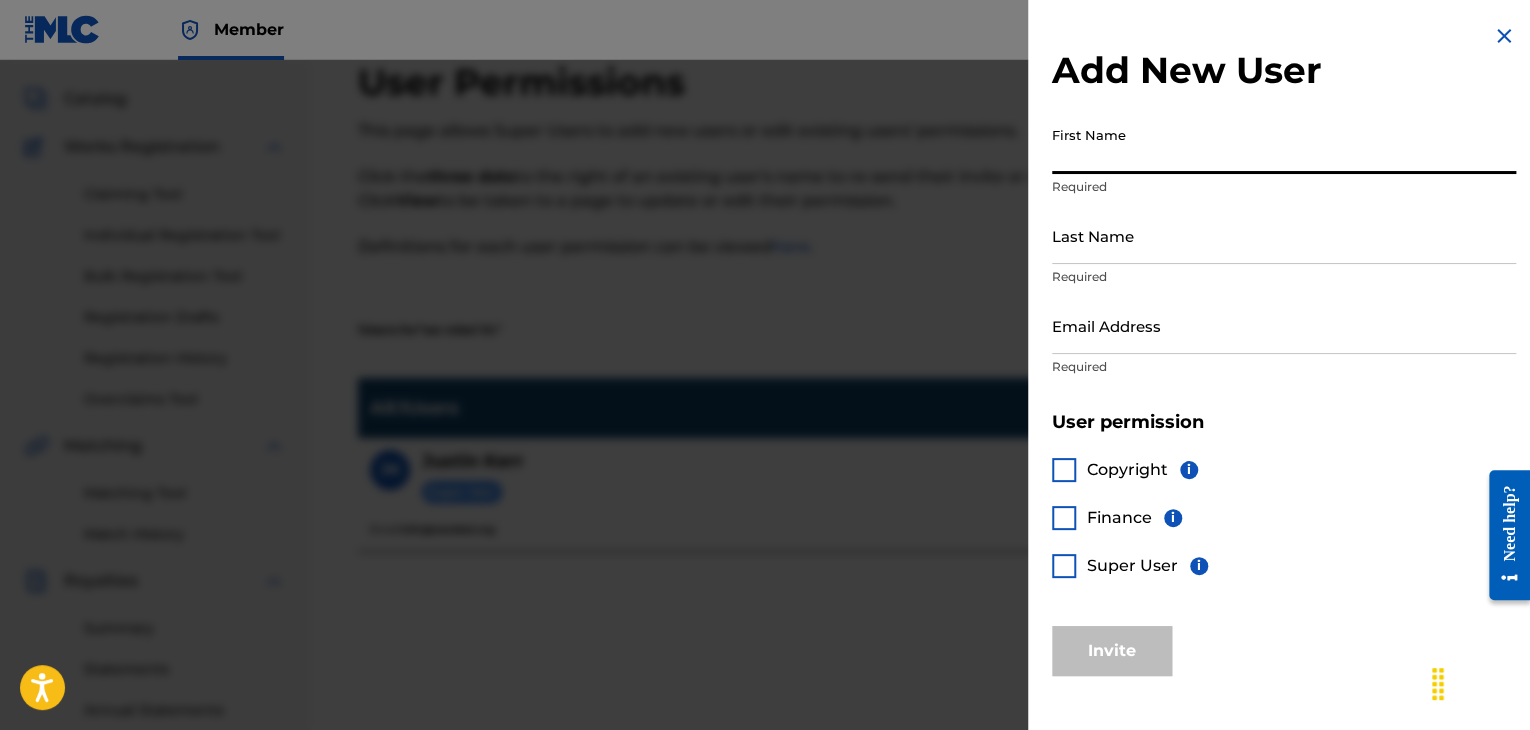 click on "First Name" at bounding box center [1284, 145] 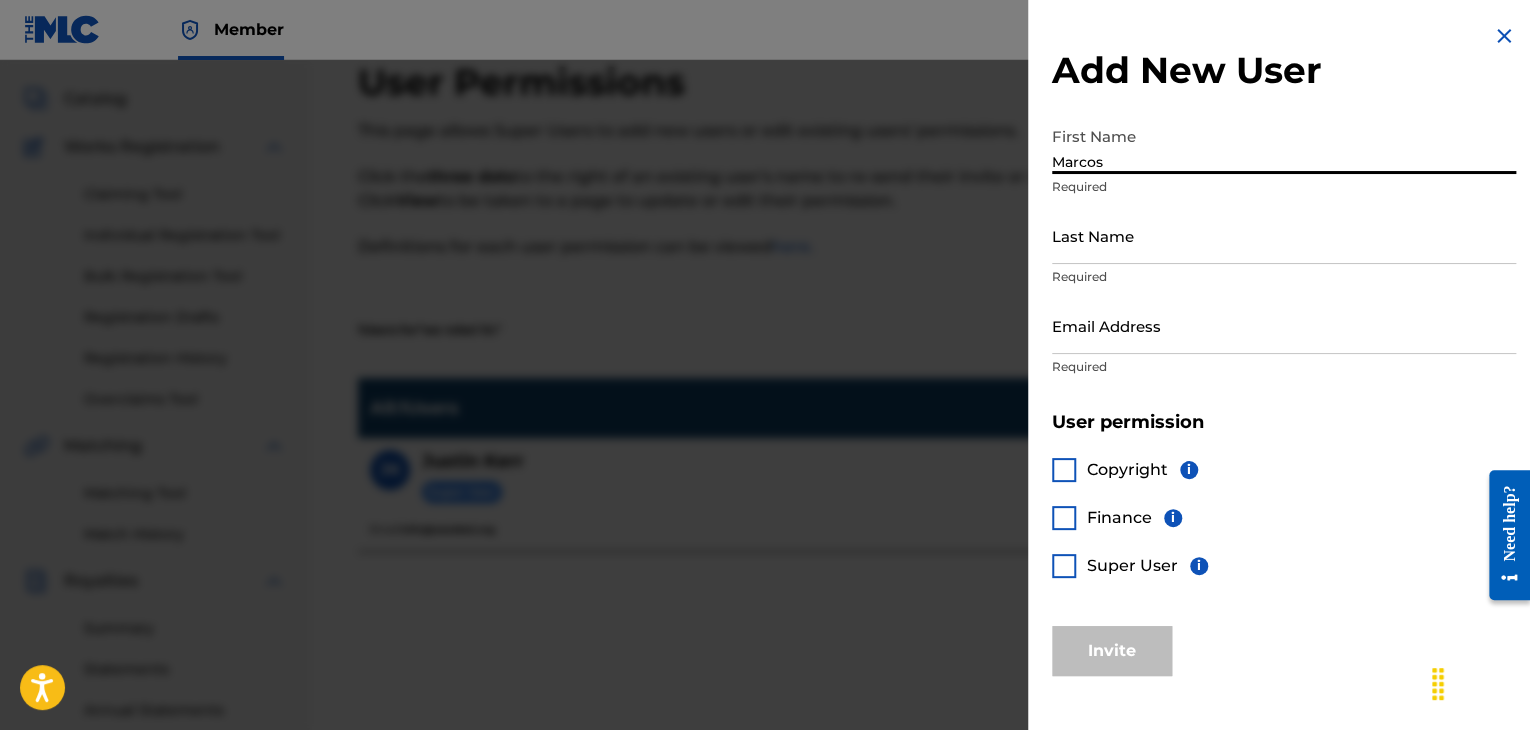 type on "Marcos" 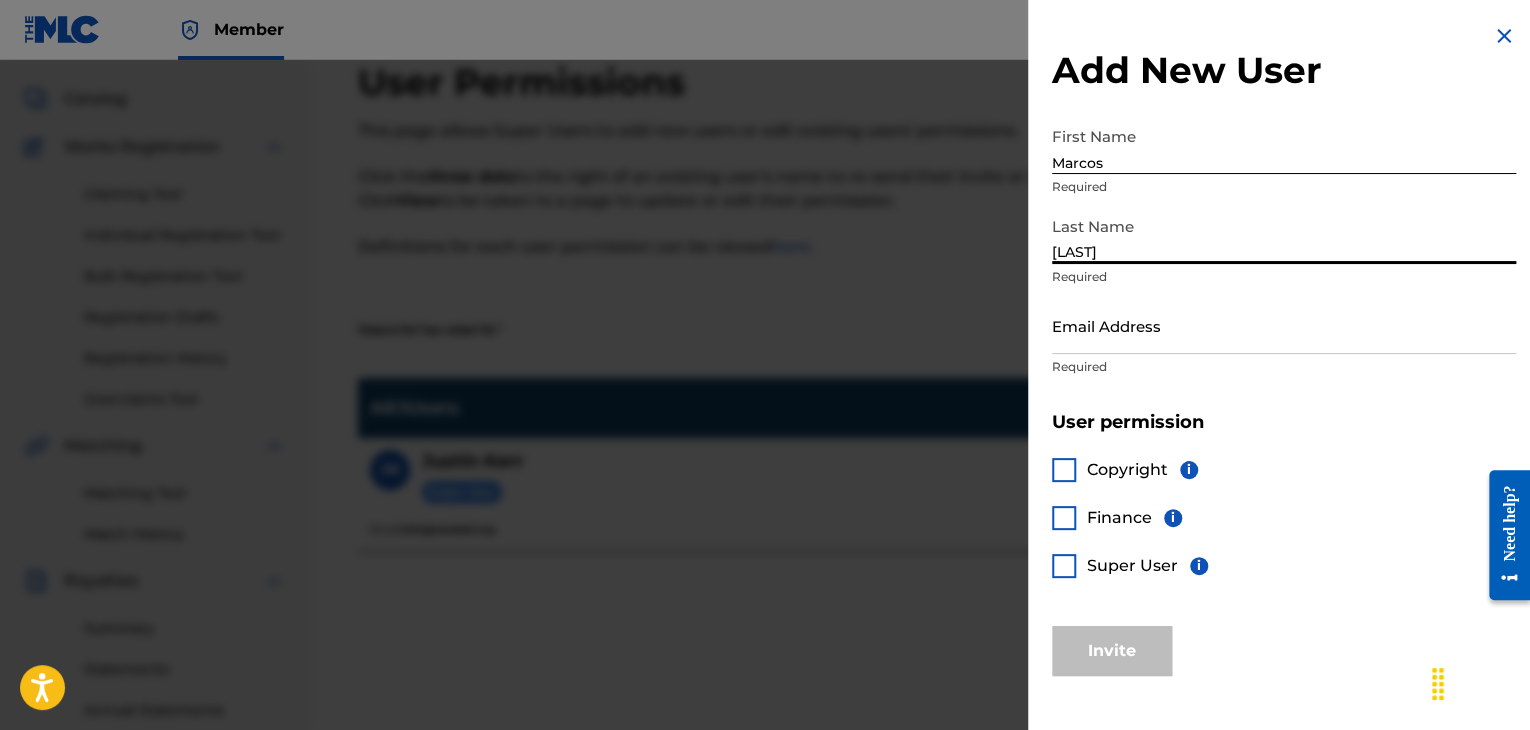 type on "[LAST]" 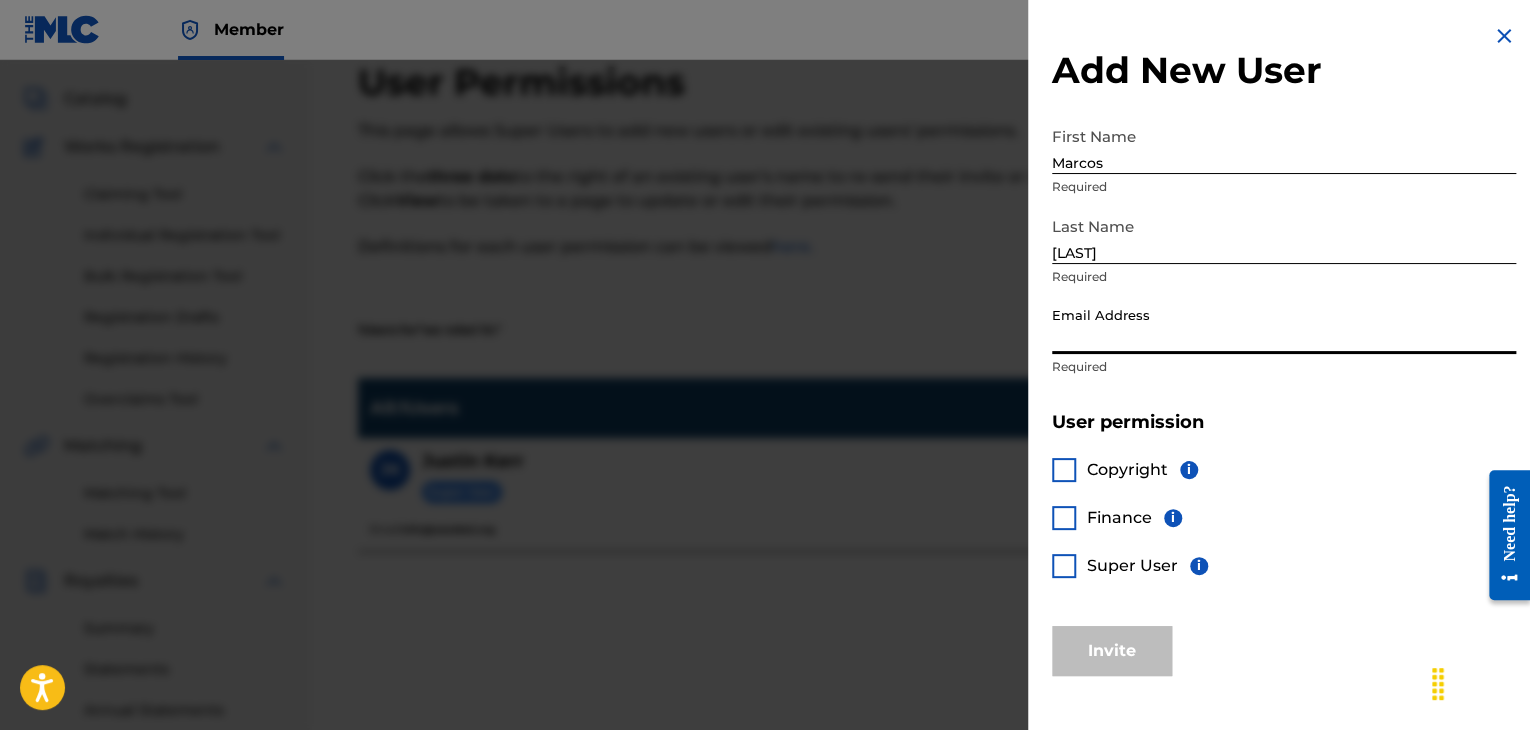 click on "Email Address" at bounding box center [1284, 325] 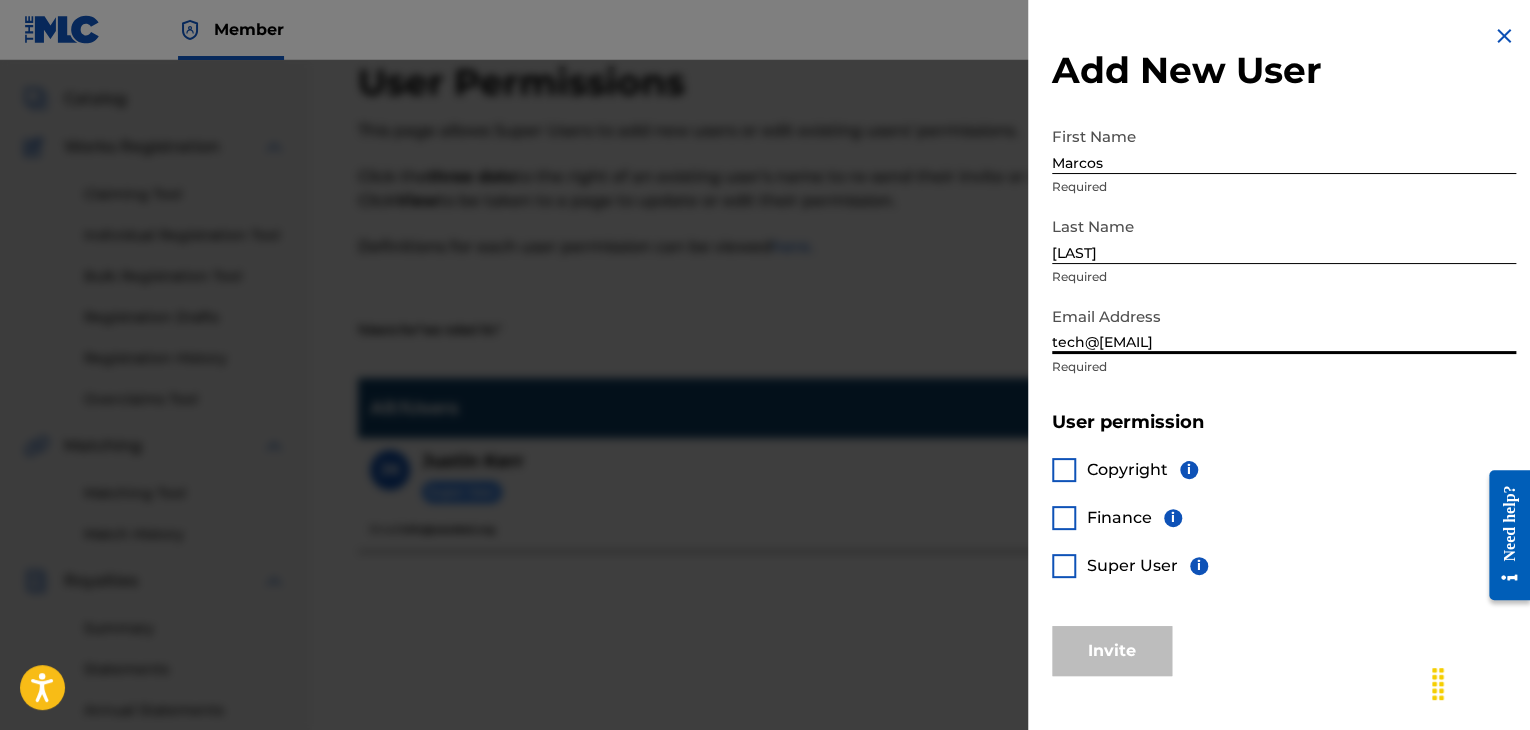 type on "tech@[EMAIL]" 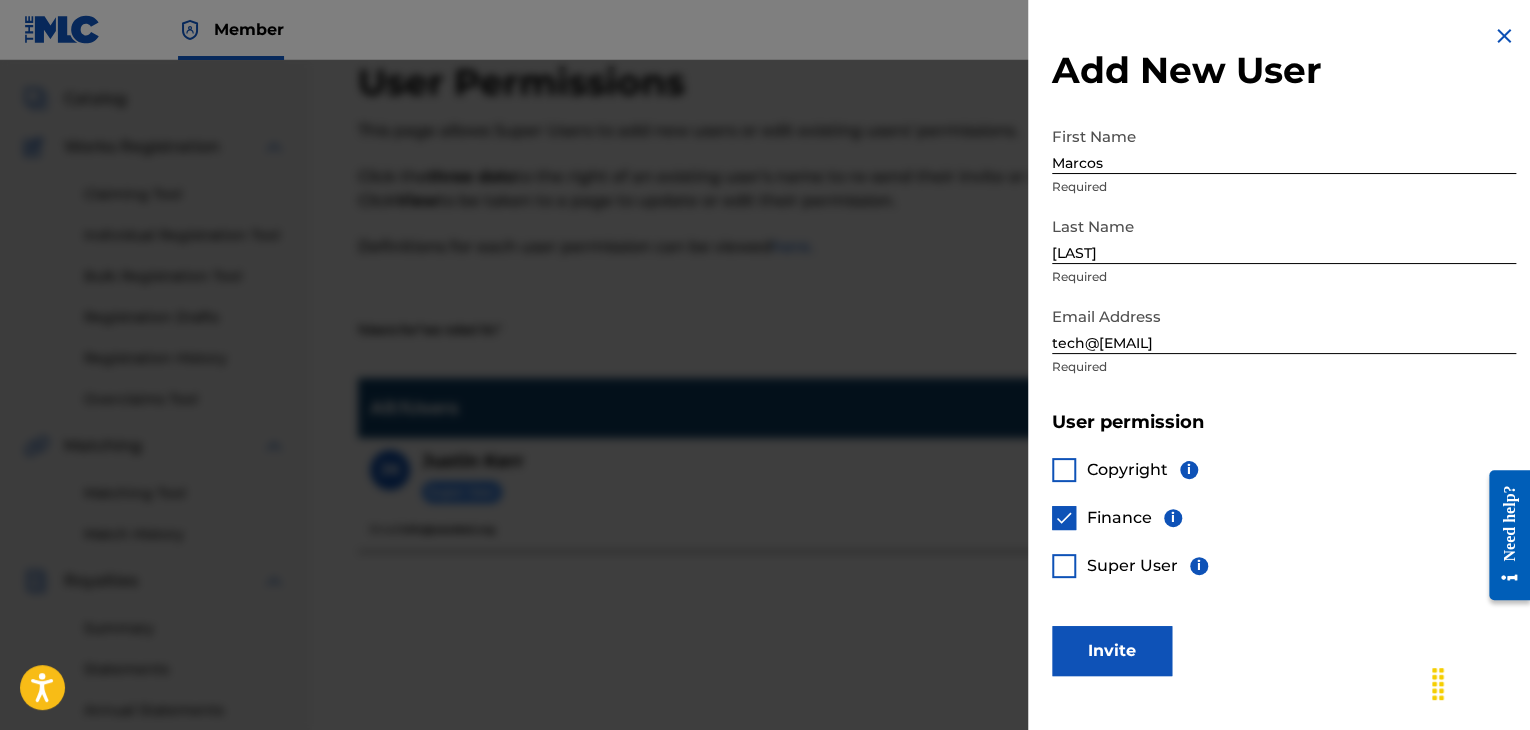 click at bounding box center (1064, 470) 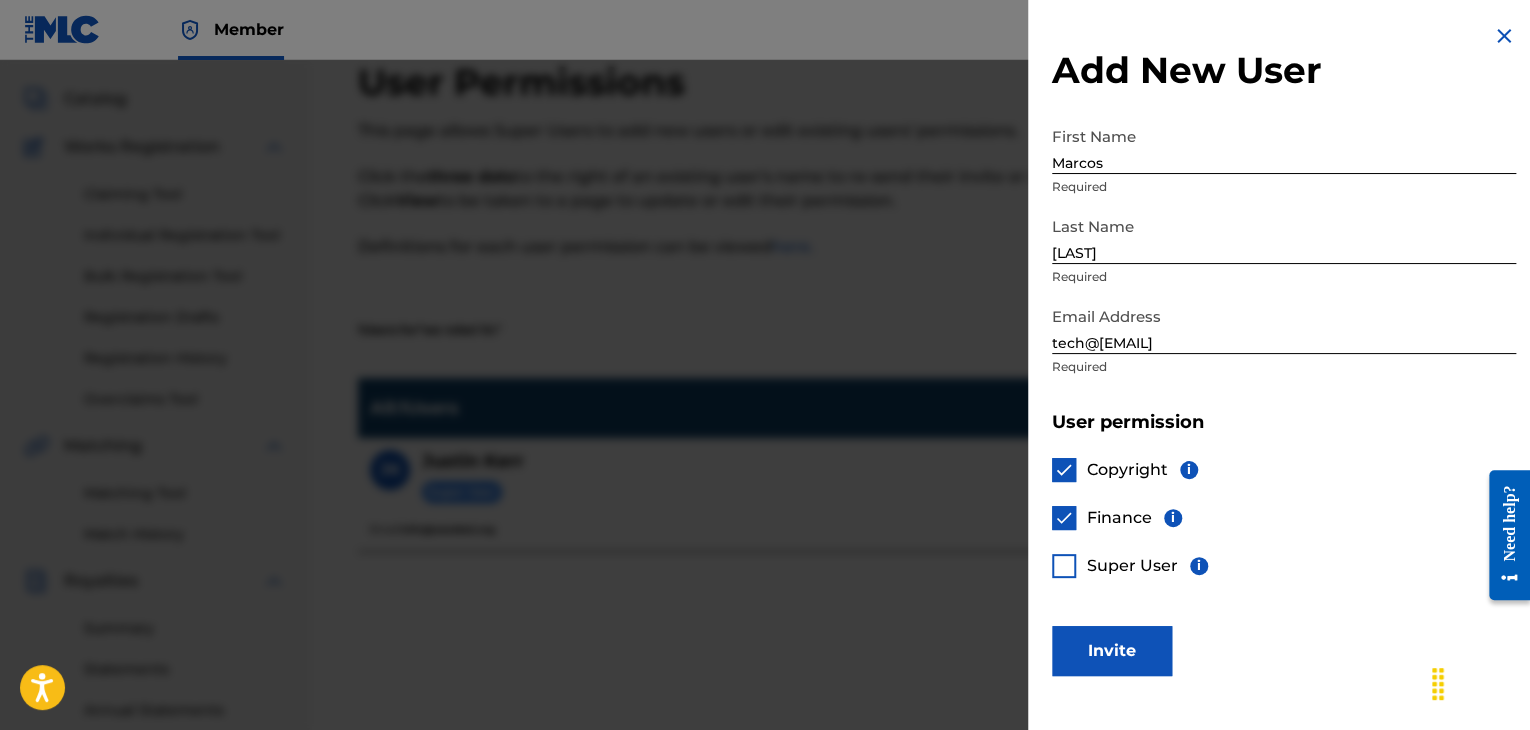 click at bounding box center (1064, 470) 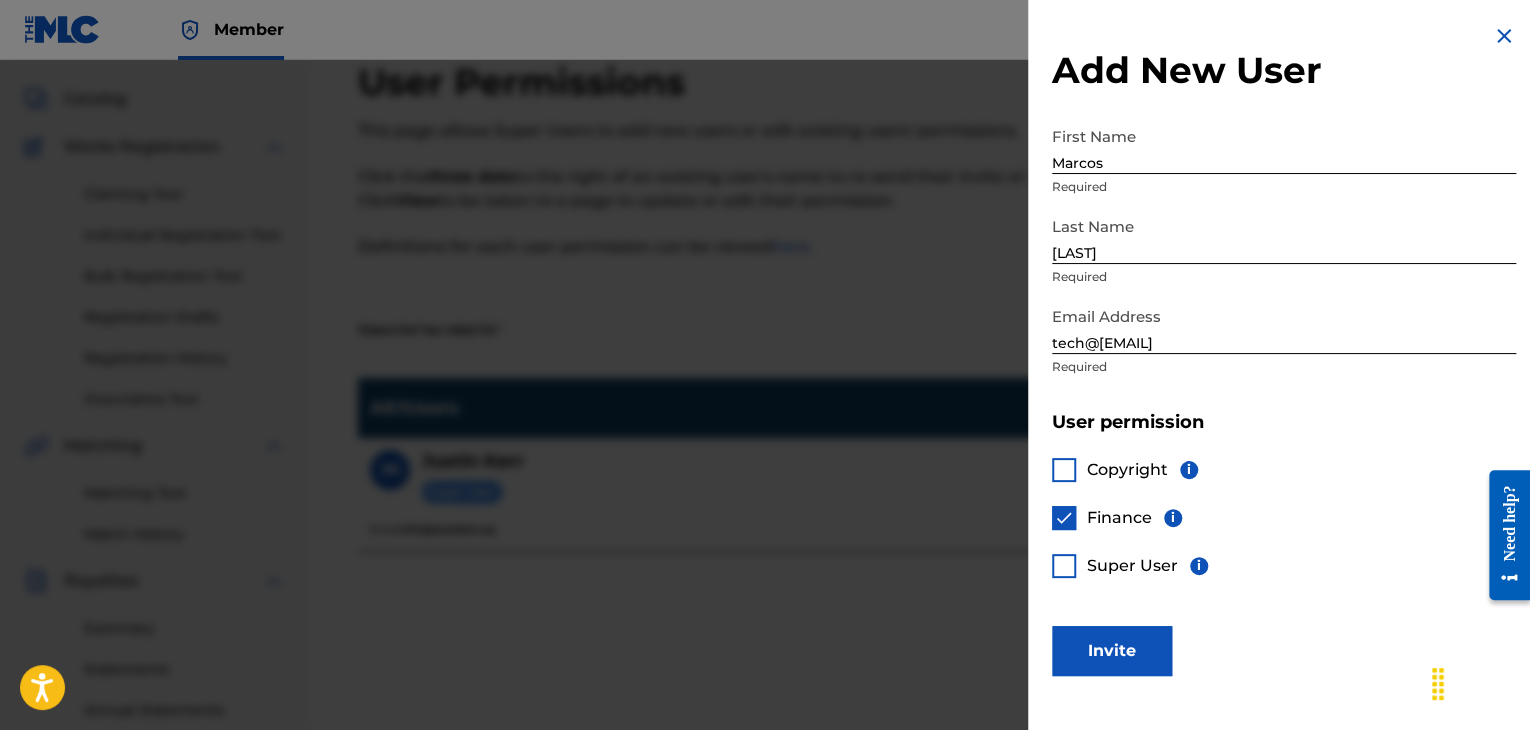 click at bounding box center (1064, 470) 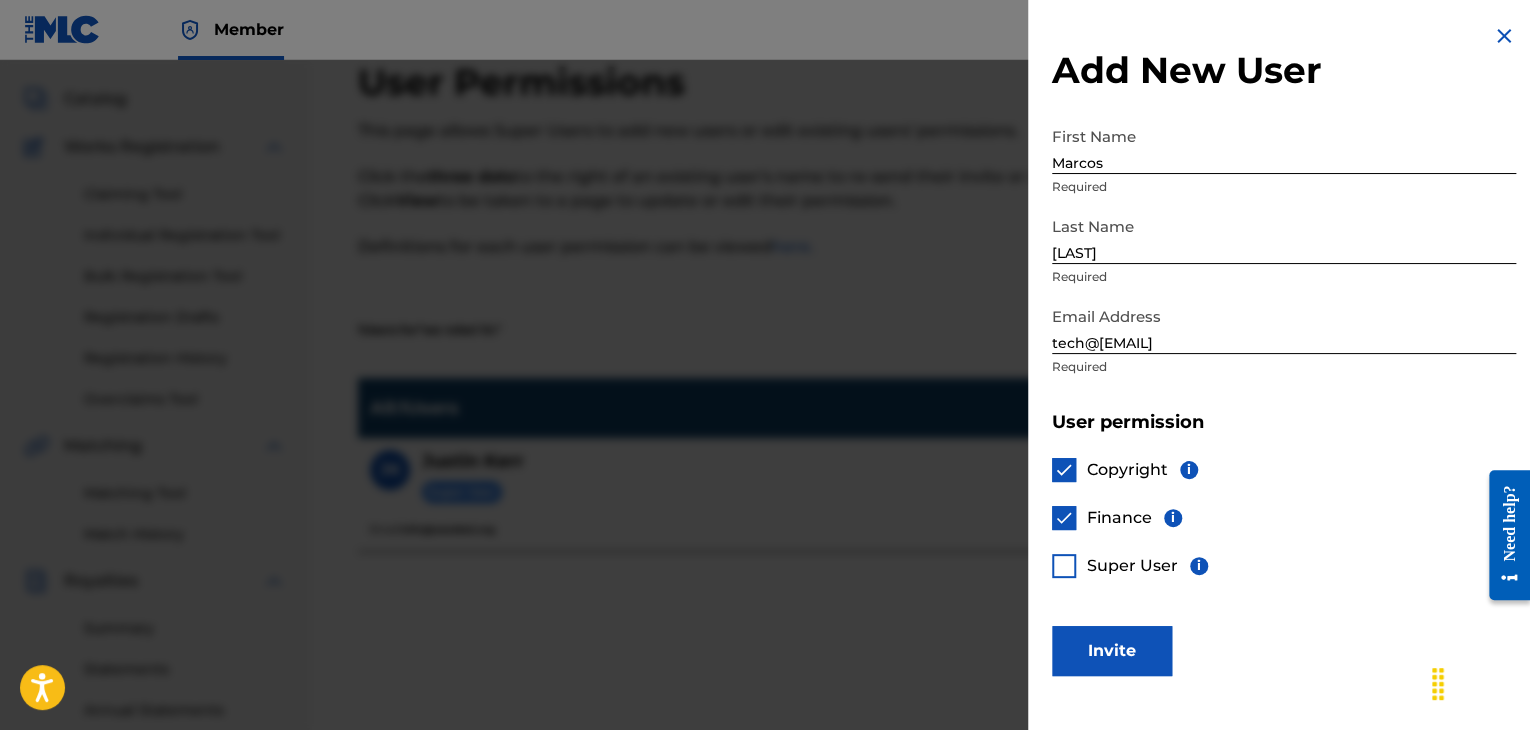click on "Invite" at bounding box center [1112, 651] 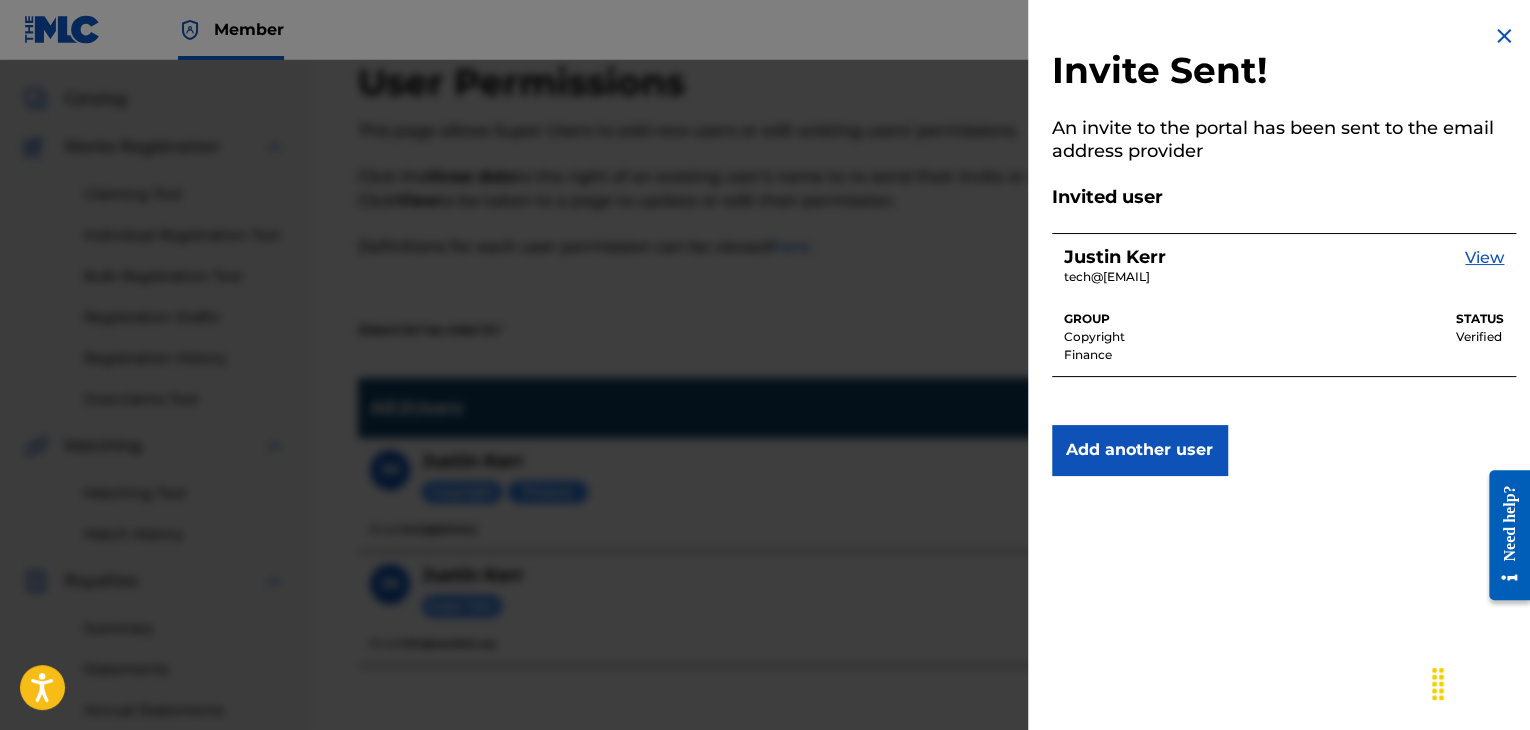click at bounding box center (1504, 36) 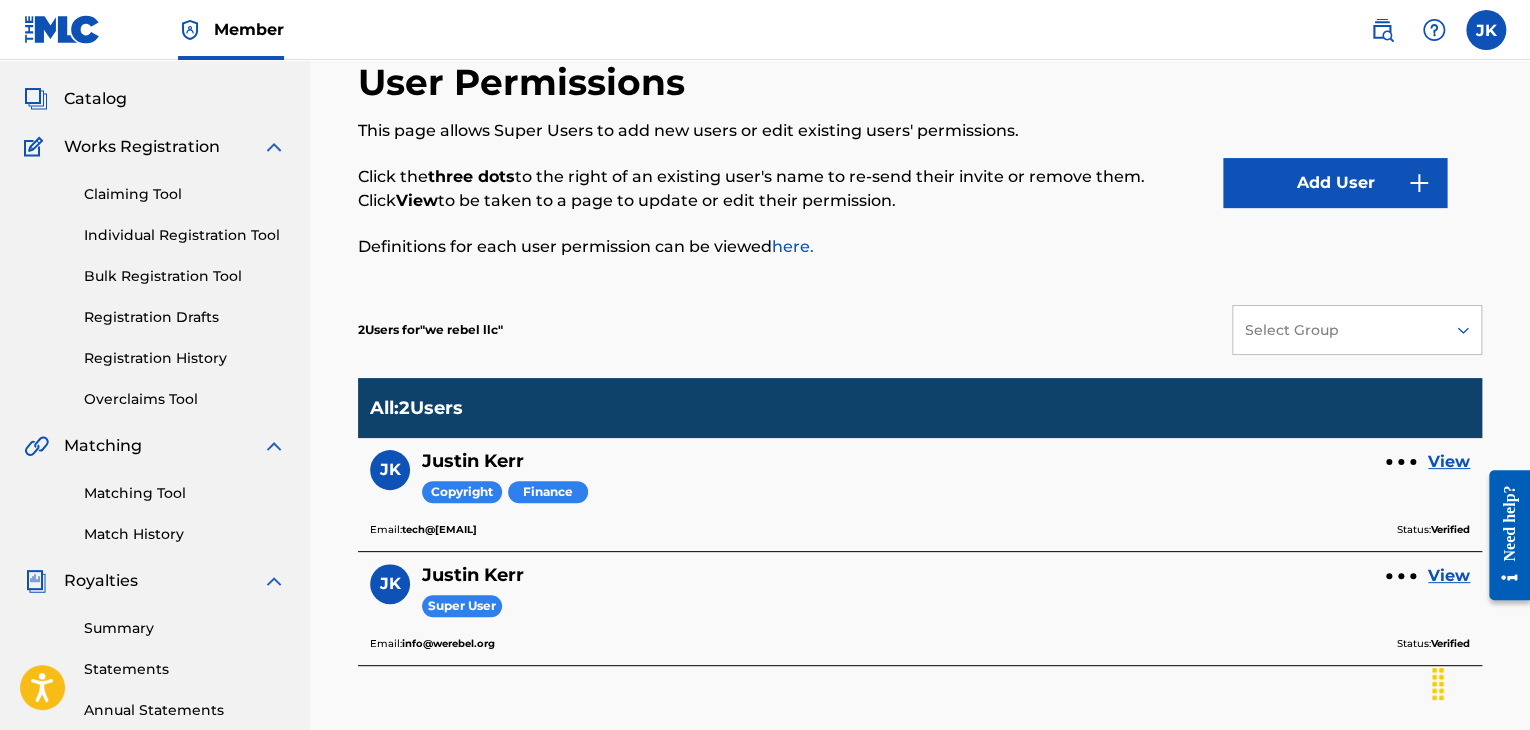 click at bounding box center (1401, 462) 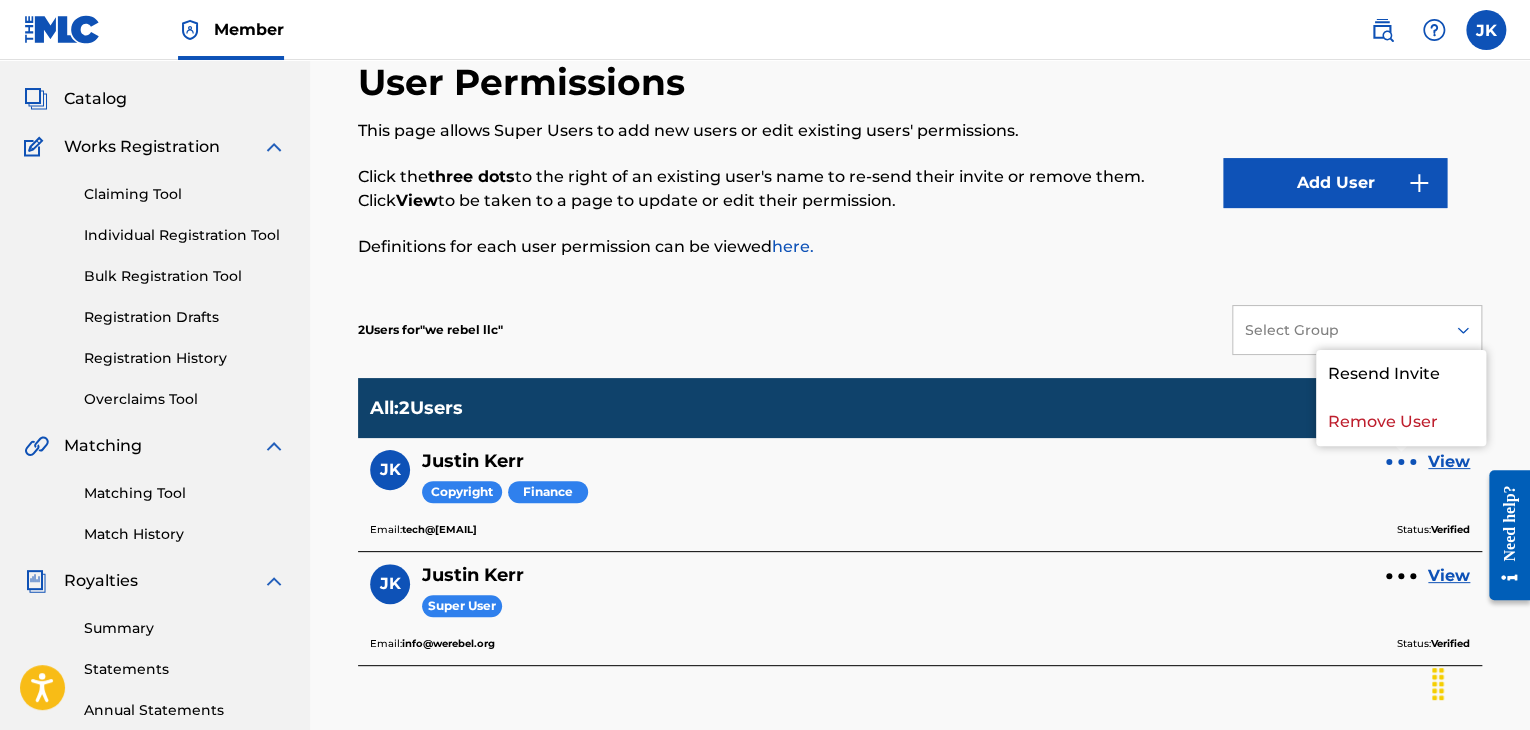 click on "Remove User" at bounding box center [1401, 422] 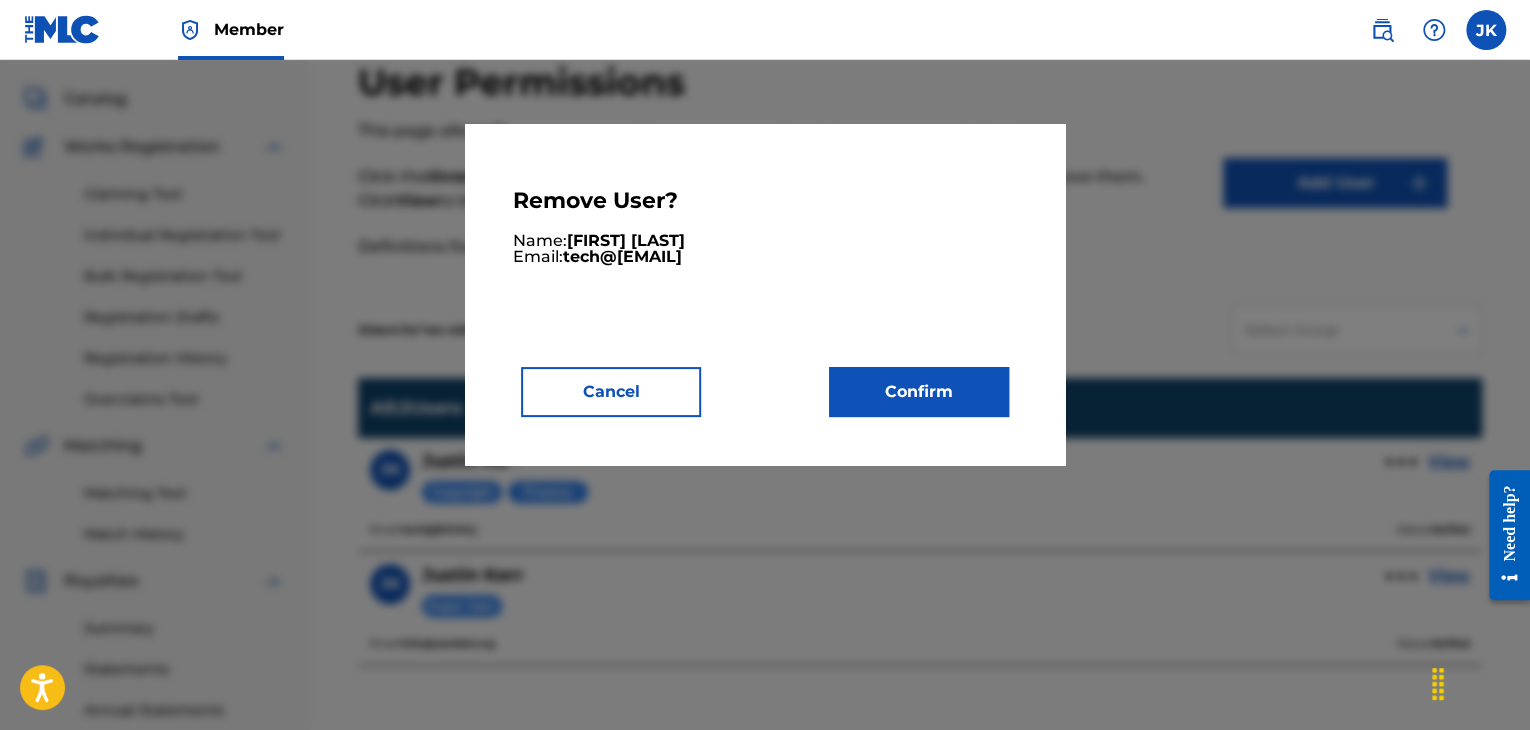 click on "Confirm" at bounding box center (919, 392) 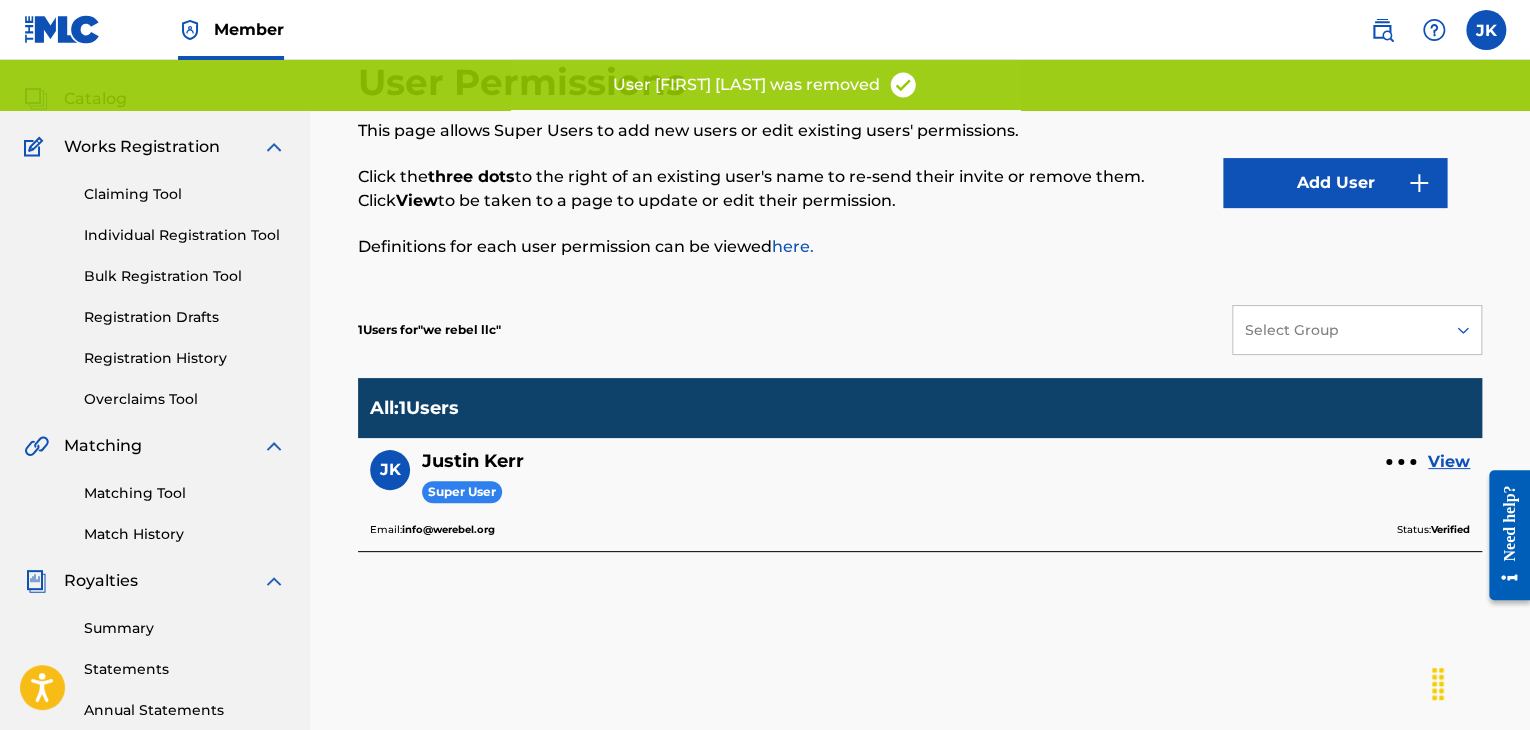 click on "User Permissions This page allows Super Users to add new users or edit existing users' permissions. Click the  three dots  to the right of an existing user's name to re-send their invite or remove them. Click  View   to be taken to a page to update or edit their permission. Definitions for each user permission can be viewed  here. Add User 1  Users for  " we rebel llc " Select Group All :  1  Users [INITIALS] [FIRST]   [LAST] Super User View Email:  [EMAIL] Status:  Verified" at bounding box center (920, 577) 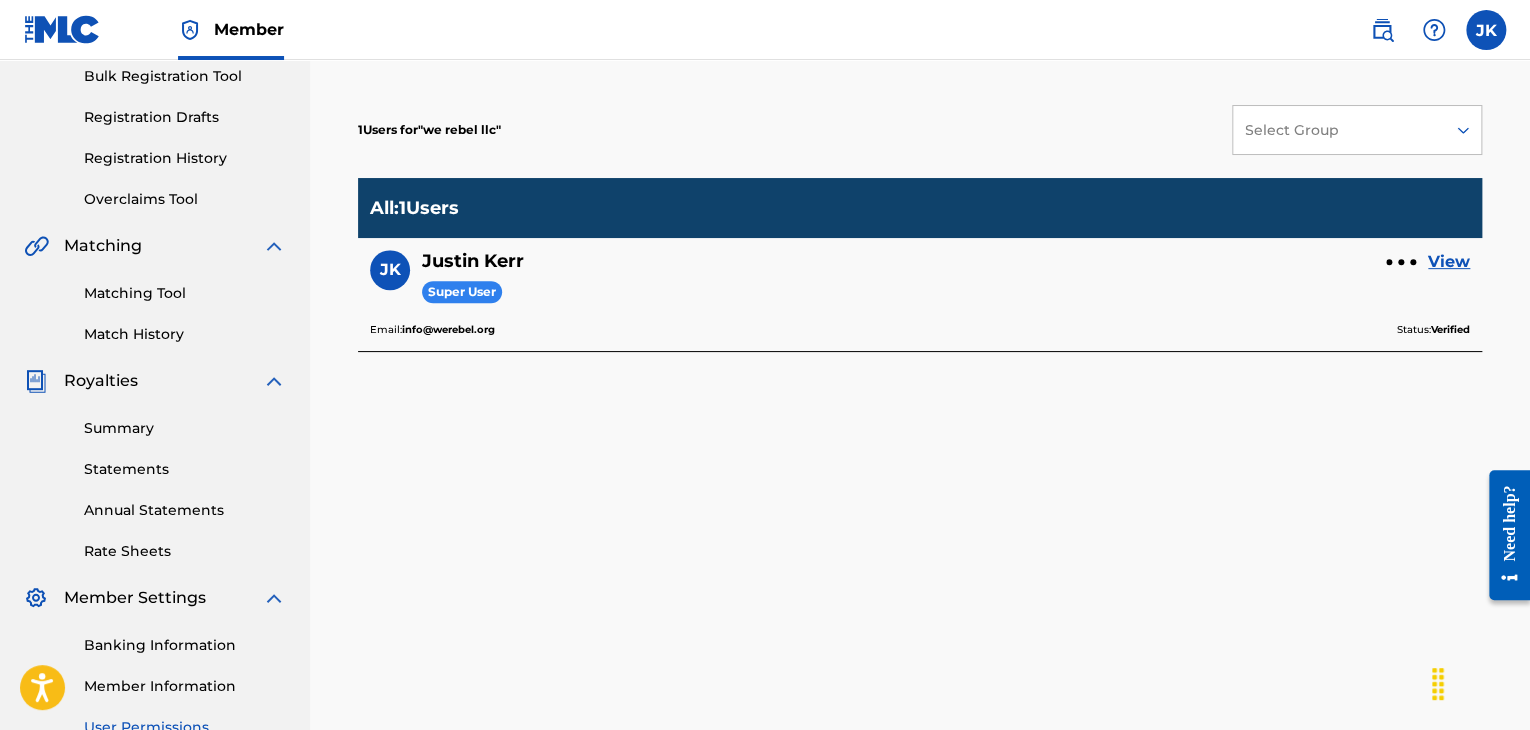 scroll, scrollTop: 400, scrollLeft: 0, axis: vertical 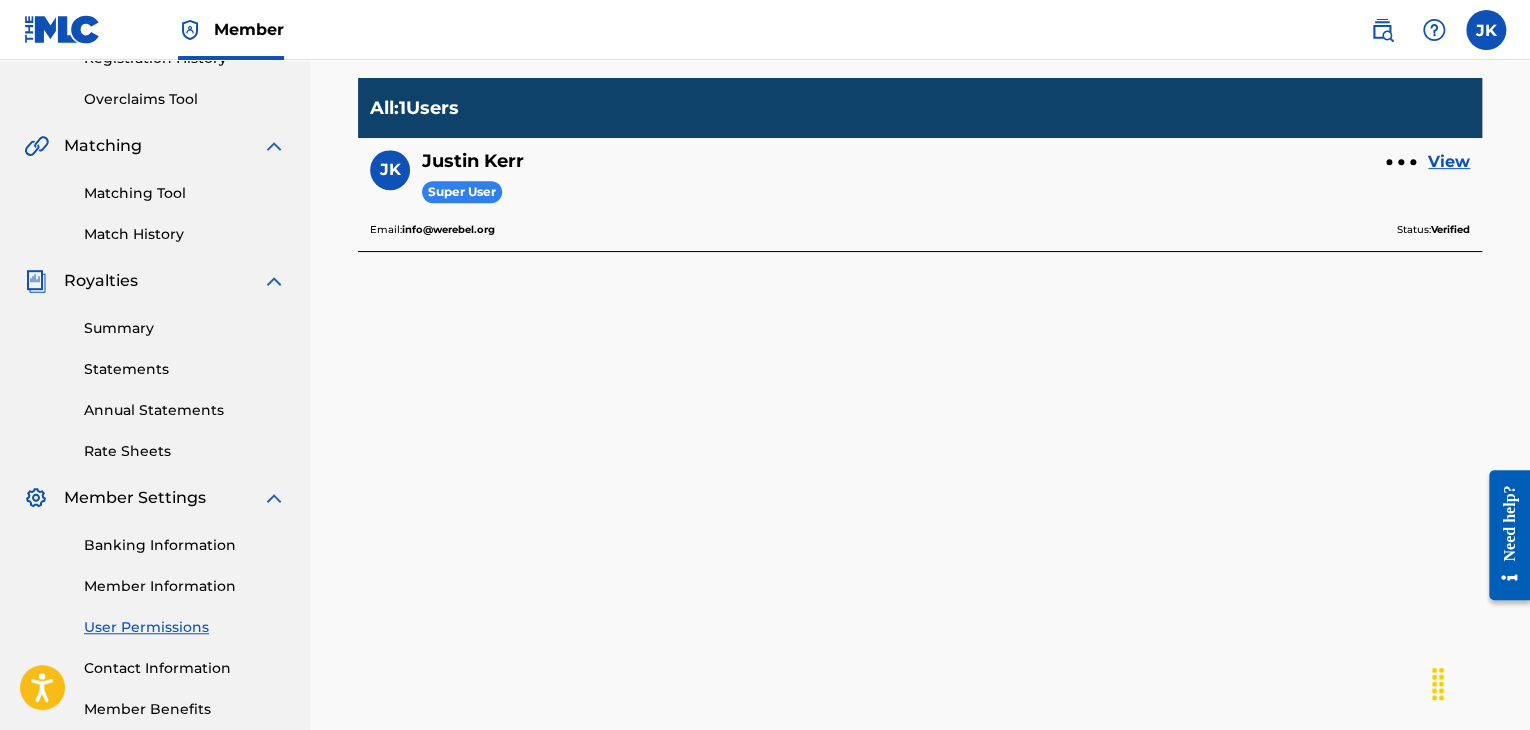 click on "Summary" at bounding box center [185, 328] 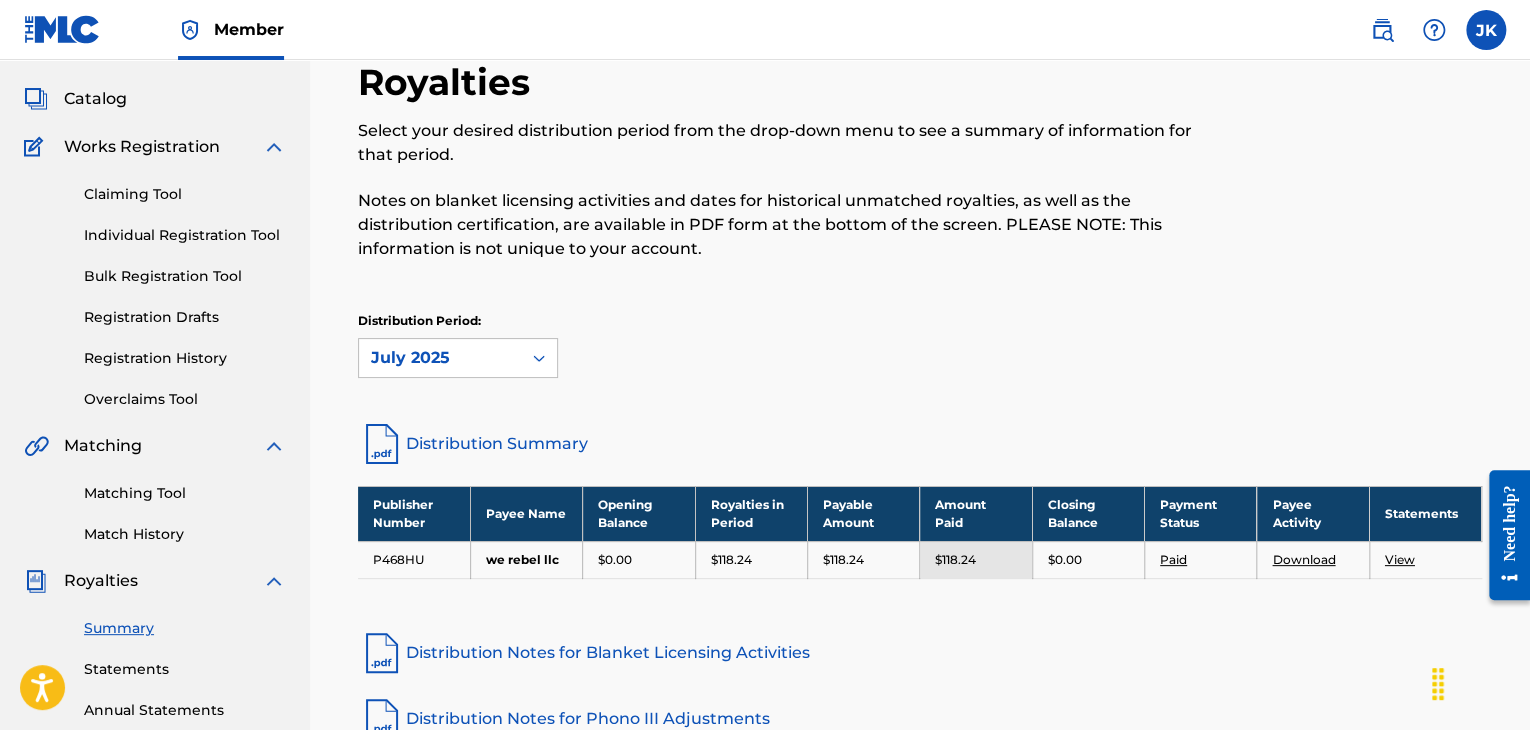 scroll, scrollTop: 200, scrollLeft: 0, axis: vertical 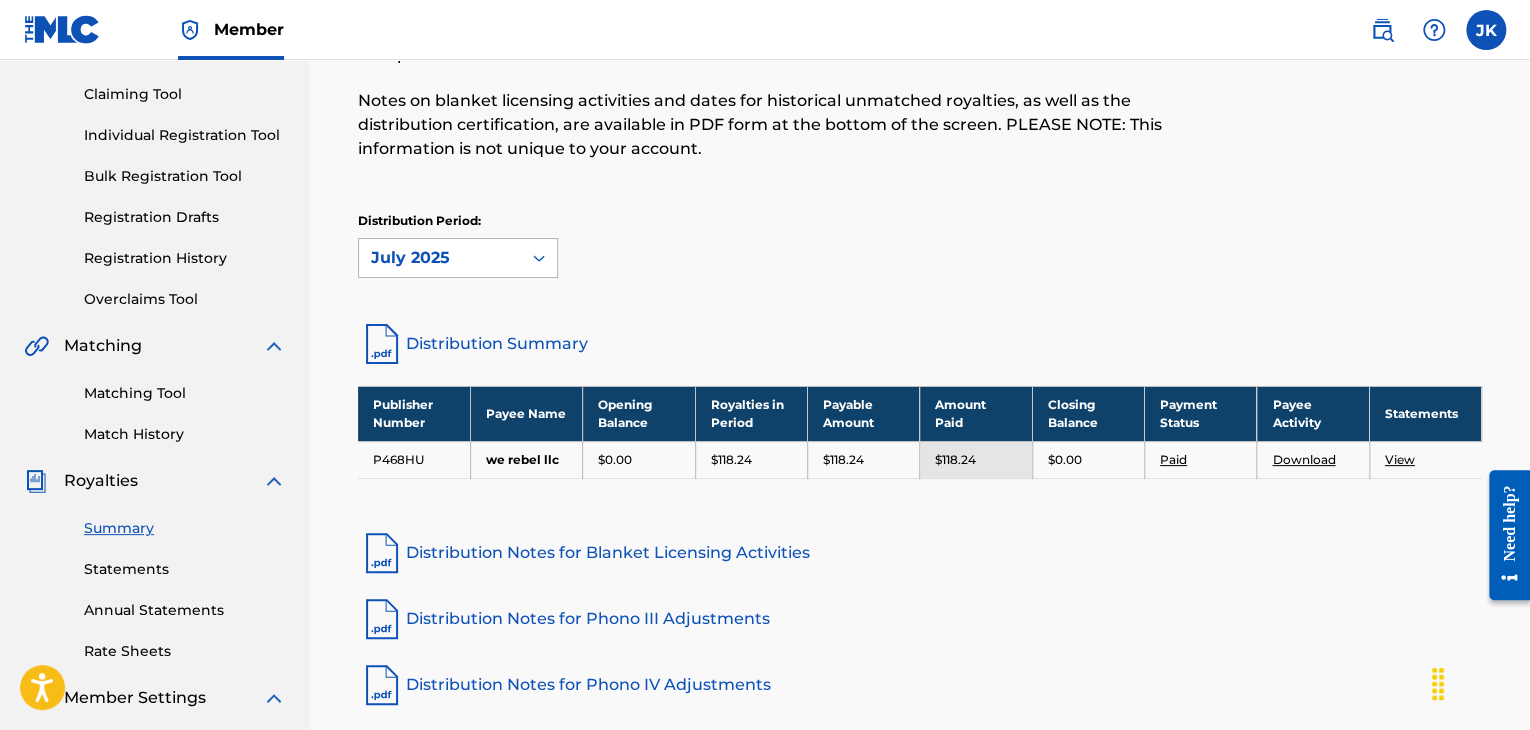 click 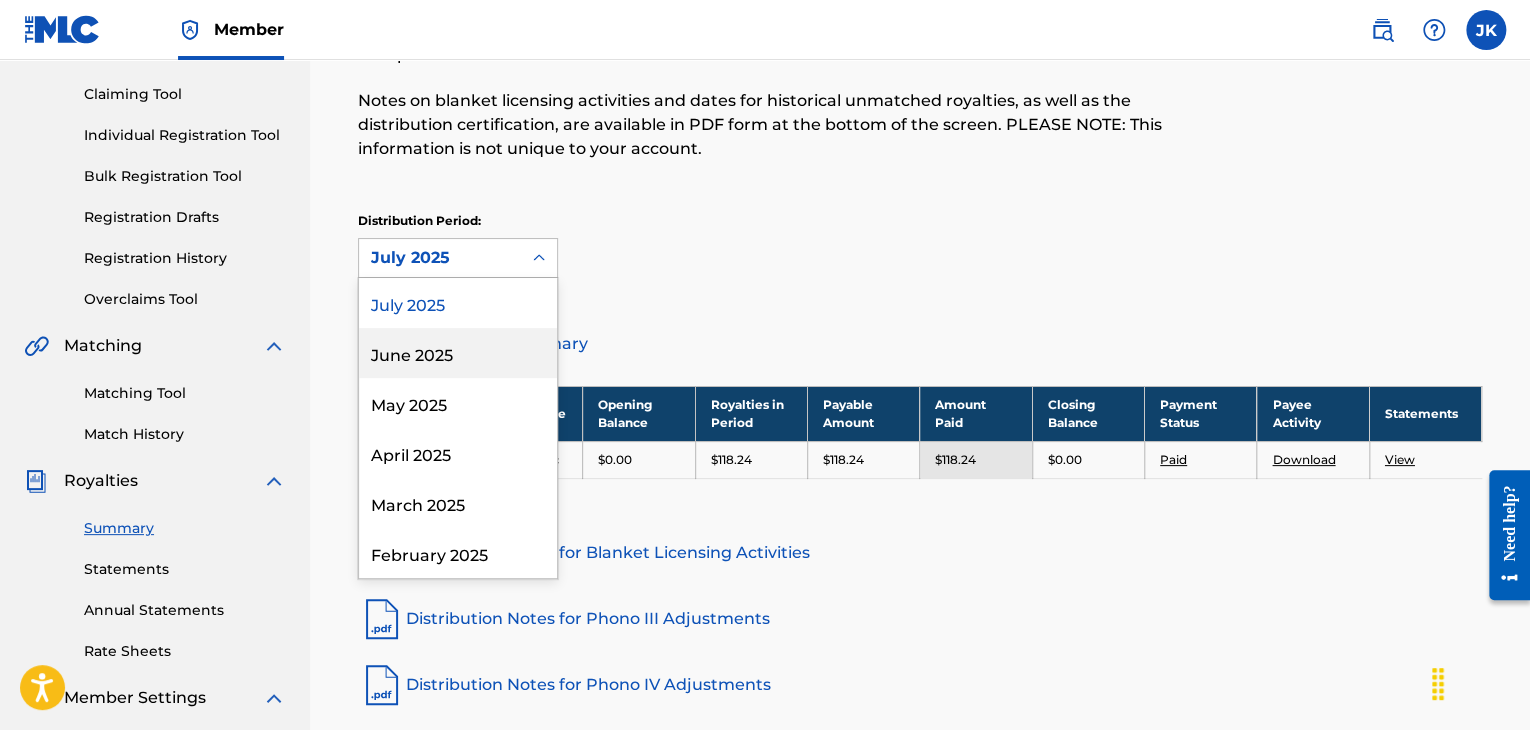 click on "June 2025" at bounding box center (458, 353) 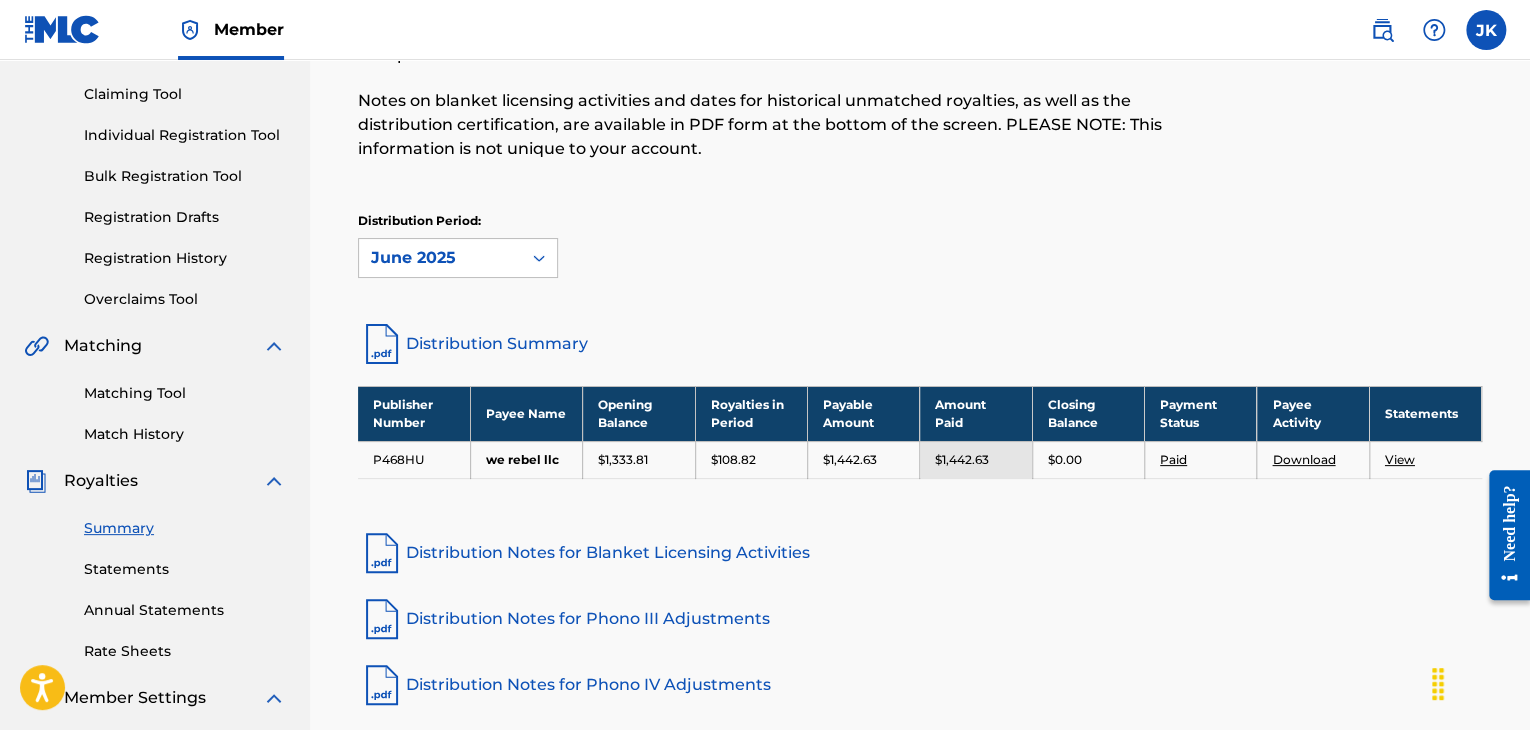 click 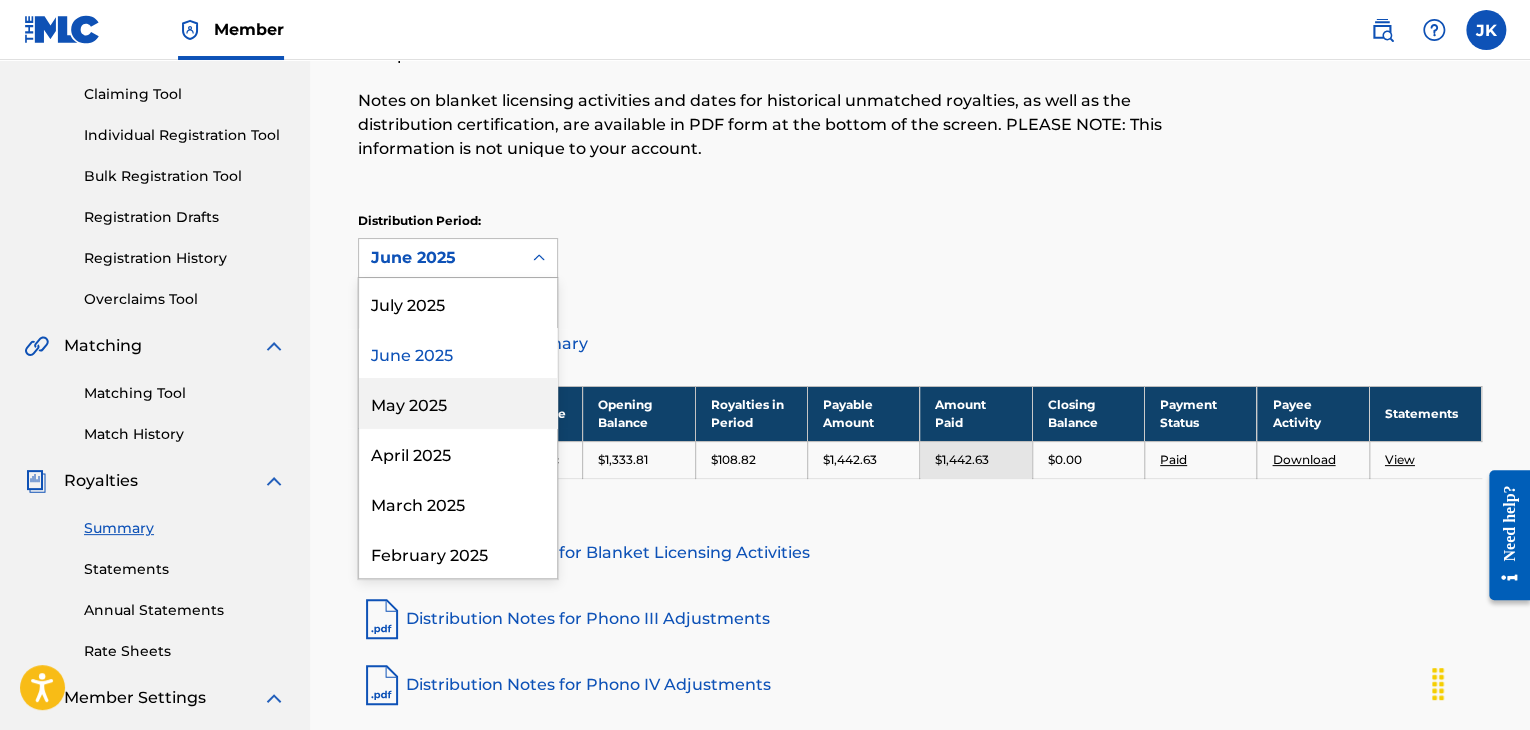 click on "May 2025" at bounding box center [458, 403] 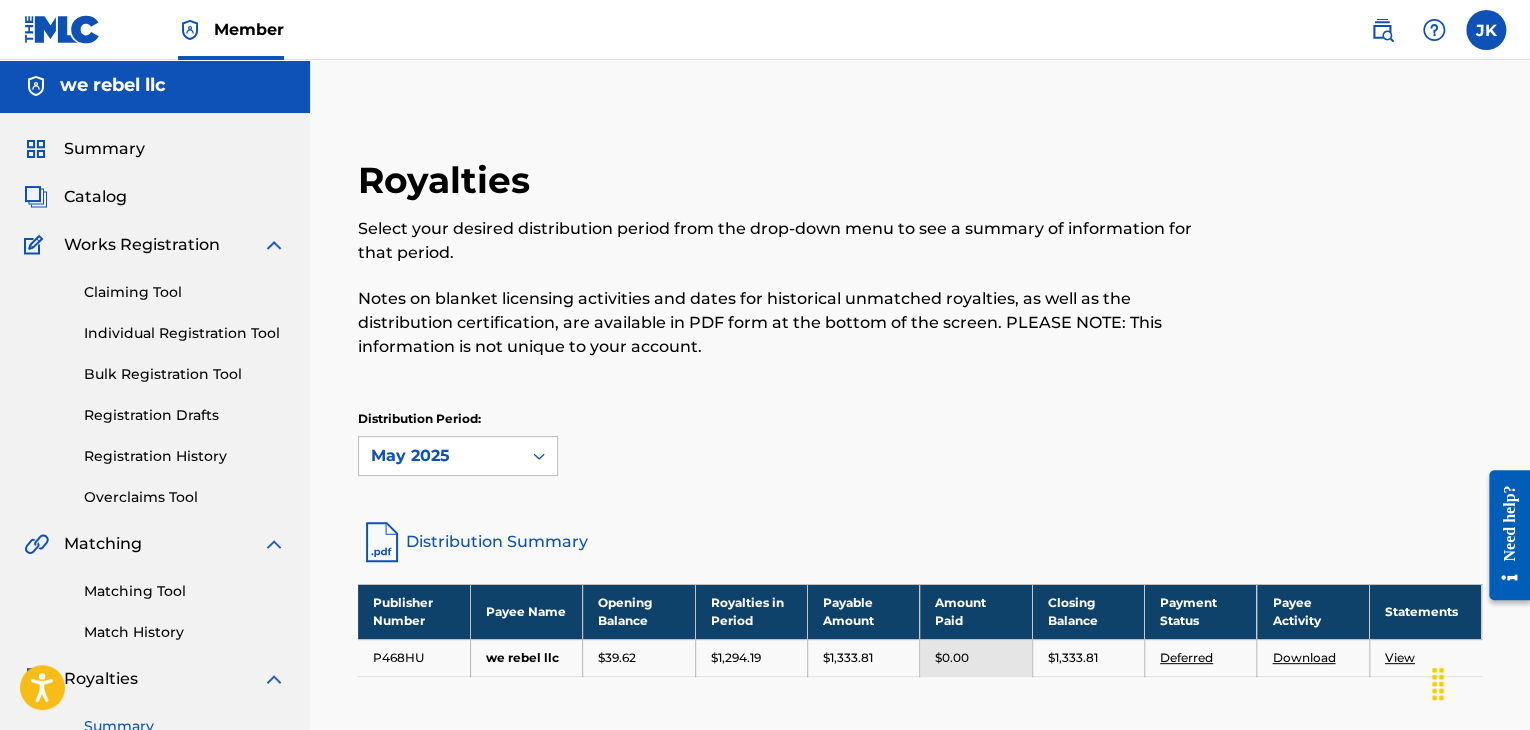 scroll, scrollTop: 0, scrollLeft: 0, axis: both 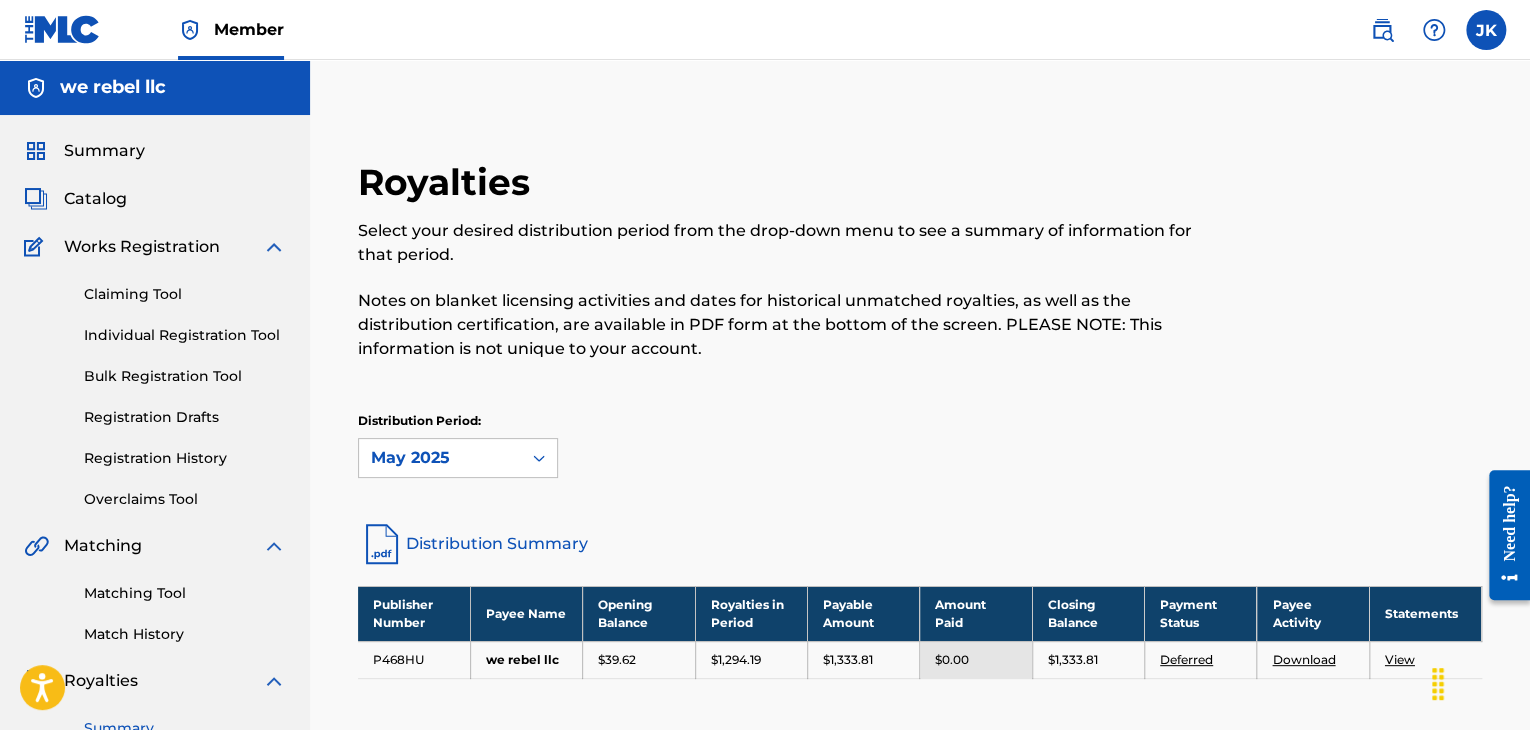 click on "Individual Registration Tool" at bounding box center [185, 335] 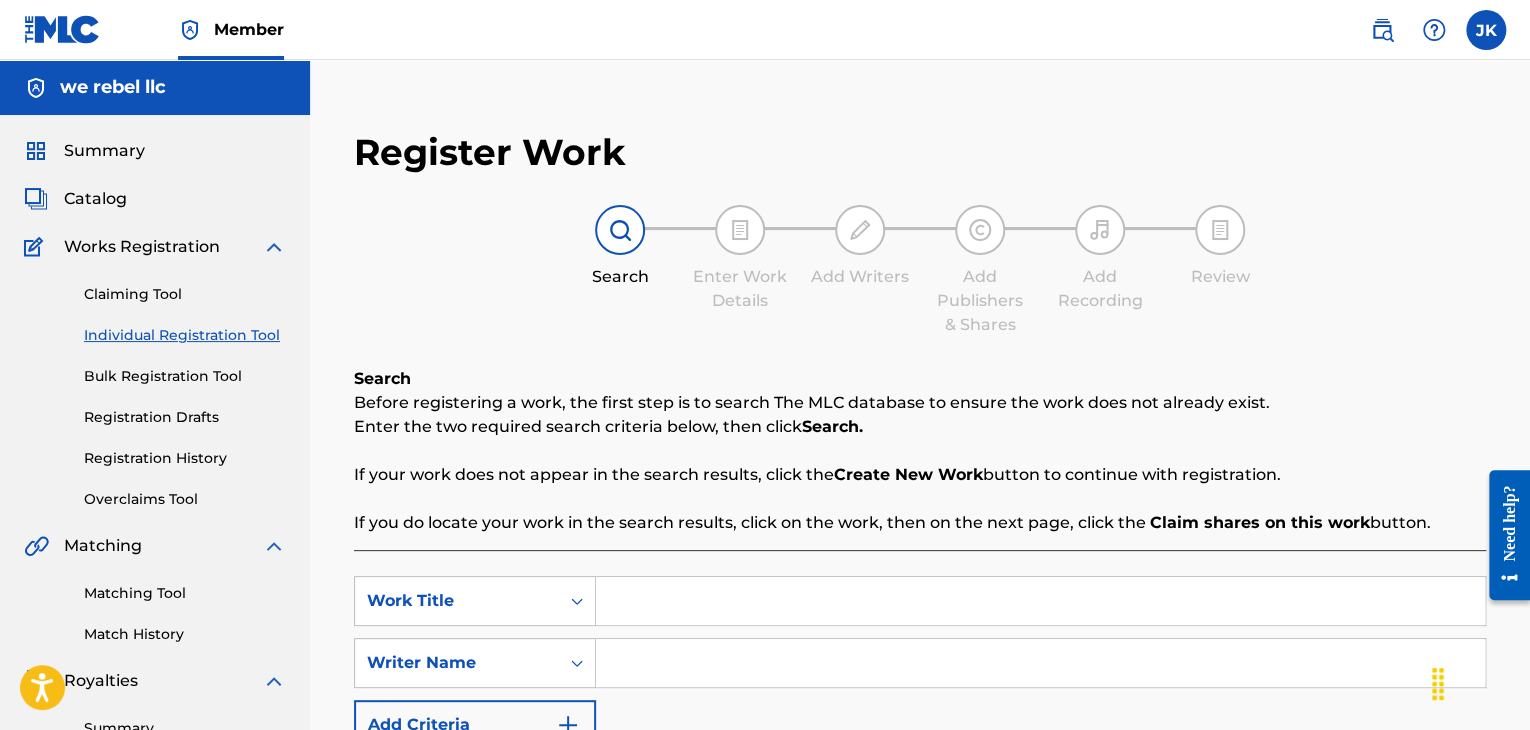click at bounding box center [1040, 601] 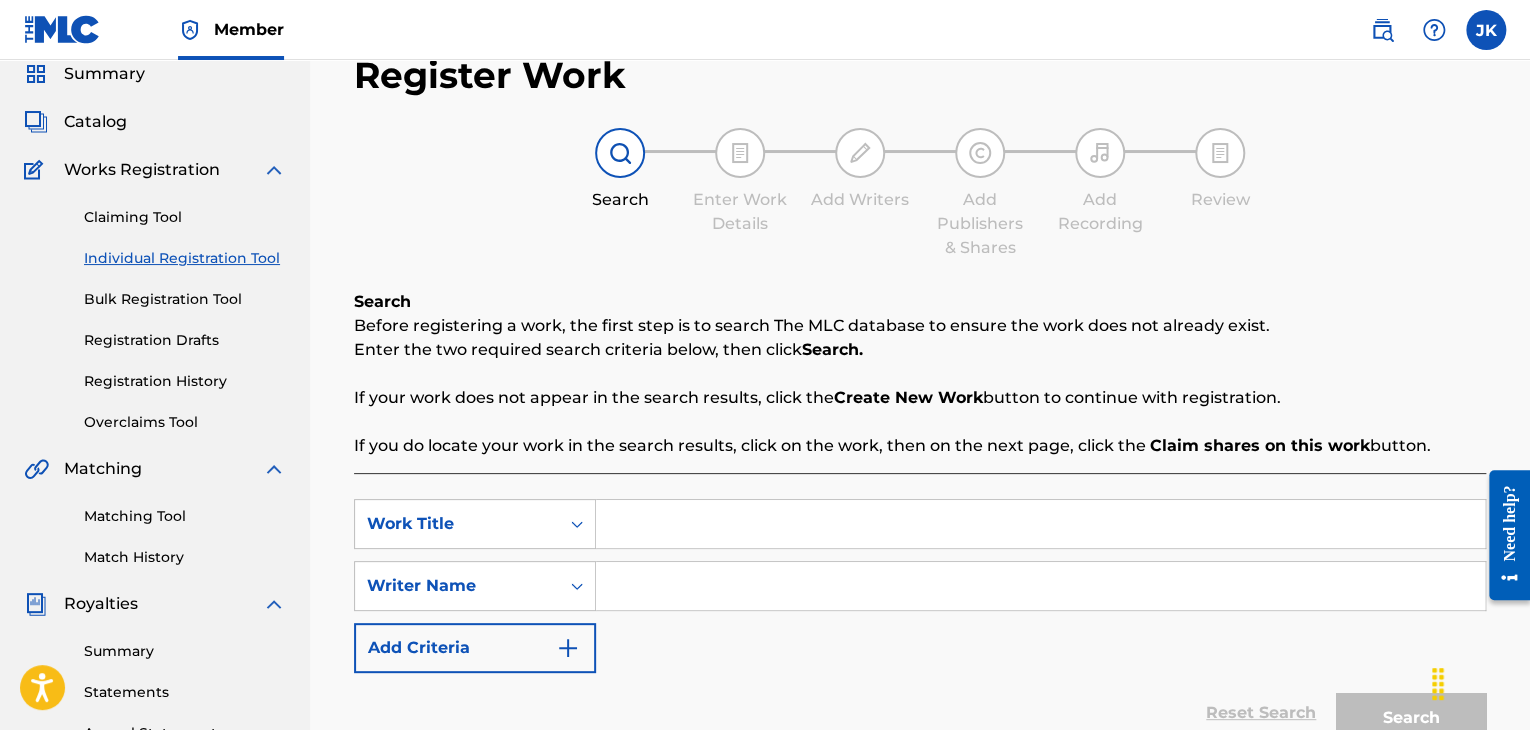 scroll, scrollTop: 100, scrollLeft: 0, axis: vertical 